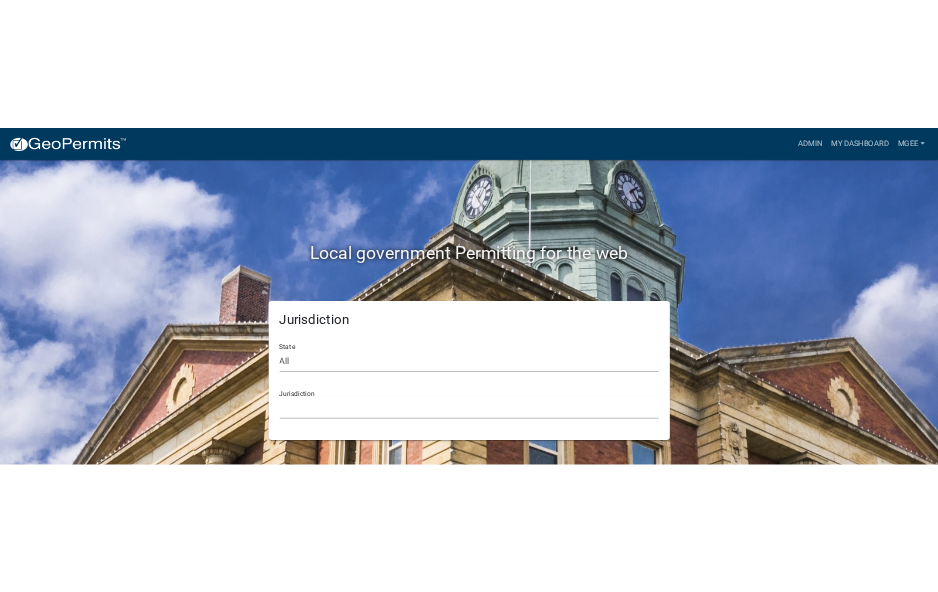 scroll, scrollTop: 0, scrollLeft: 0, axis: both 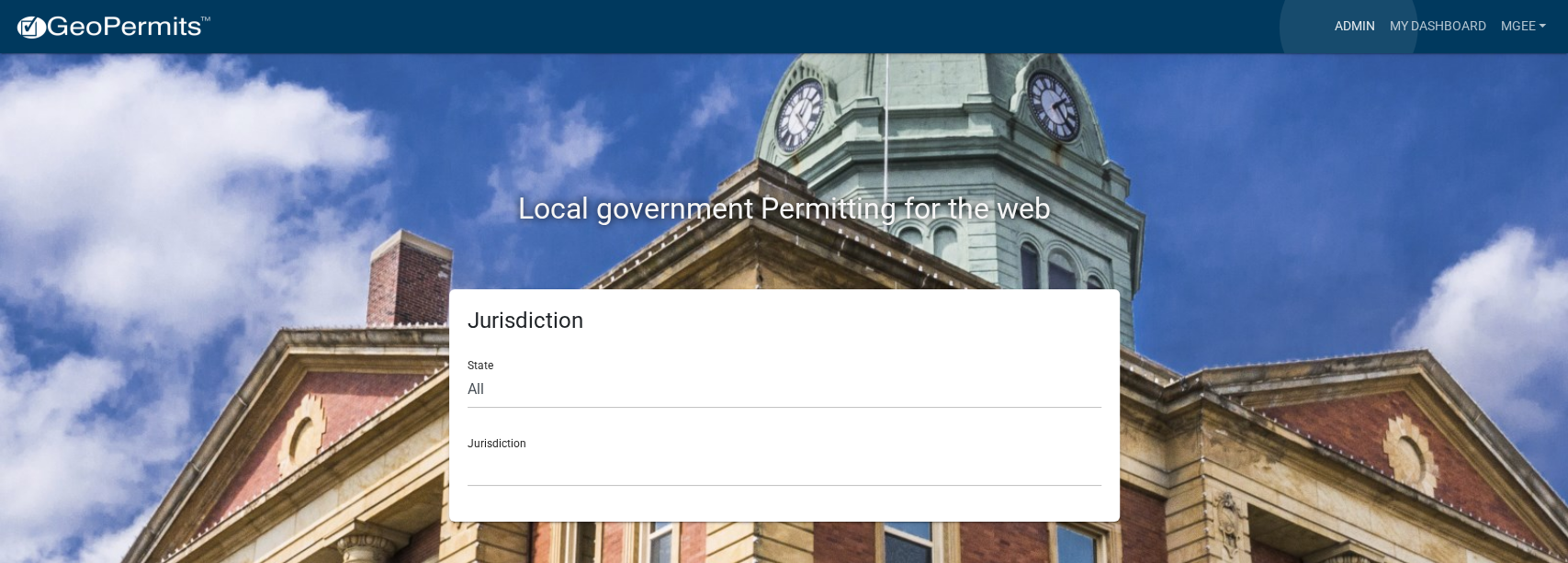 click on "Admin" at bounding box center [1354, 27] 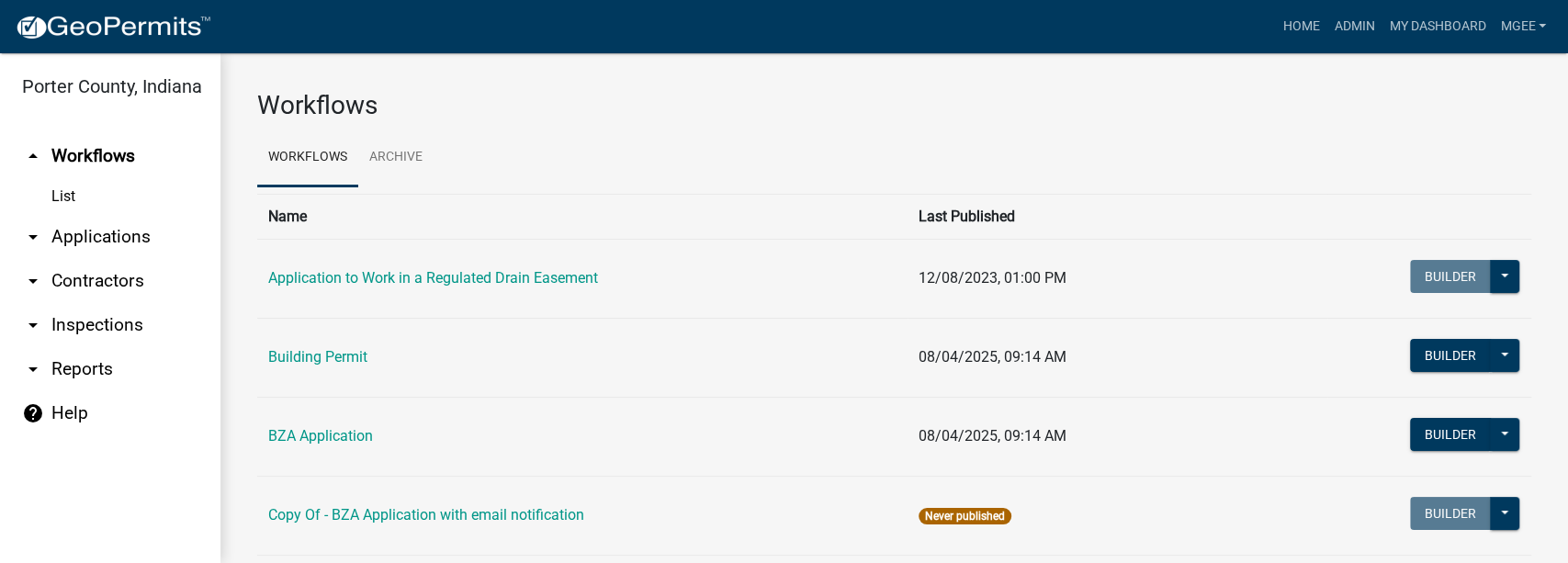 drag, startPoint x: 103, startPoint y: 233, endPoint x: 272, endPoint y: 166, distance: 181.79659 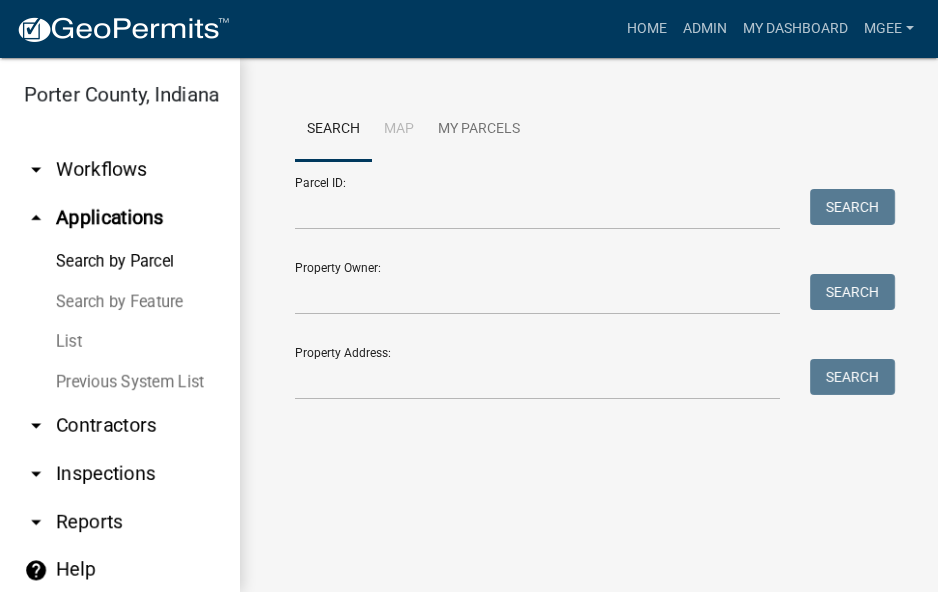 click at bounding box center [537, 379] 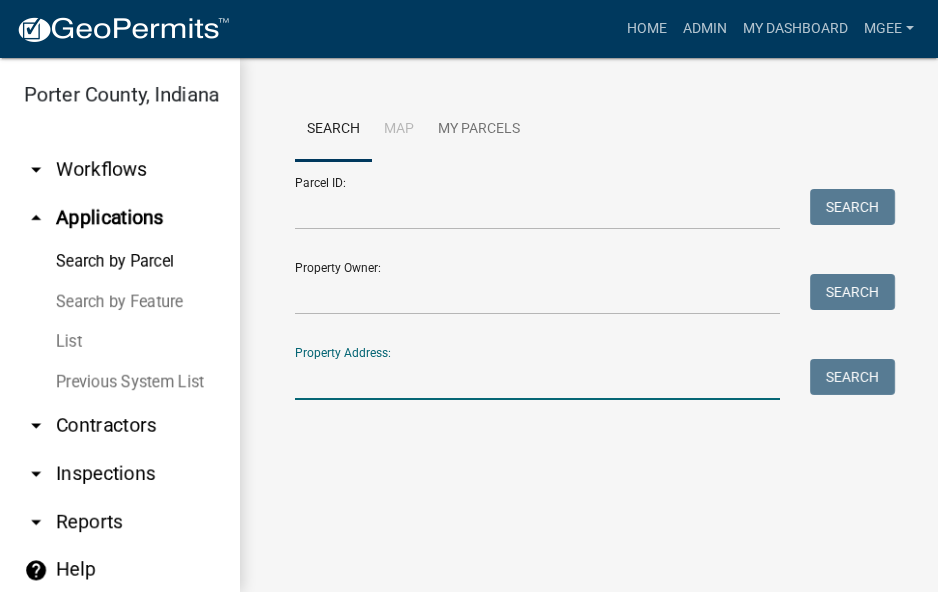 click on "Property Address:" at bounding box center (537, 379) 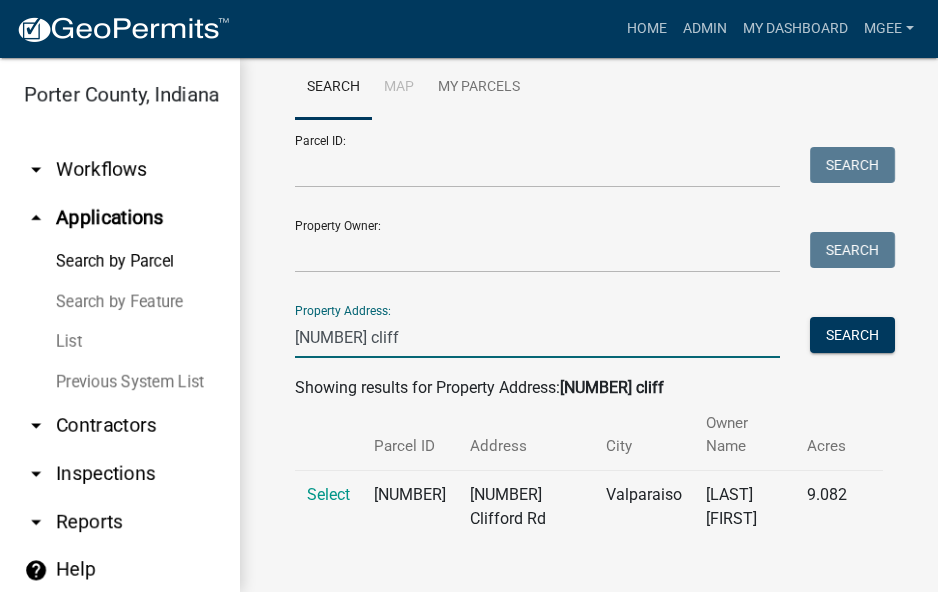 scroll, scrollTop: 72, scrollLeft: 0, axis: vertical 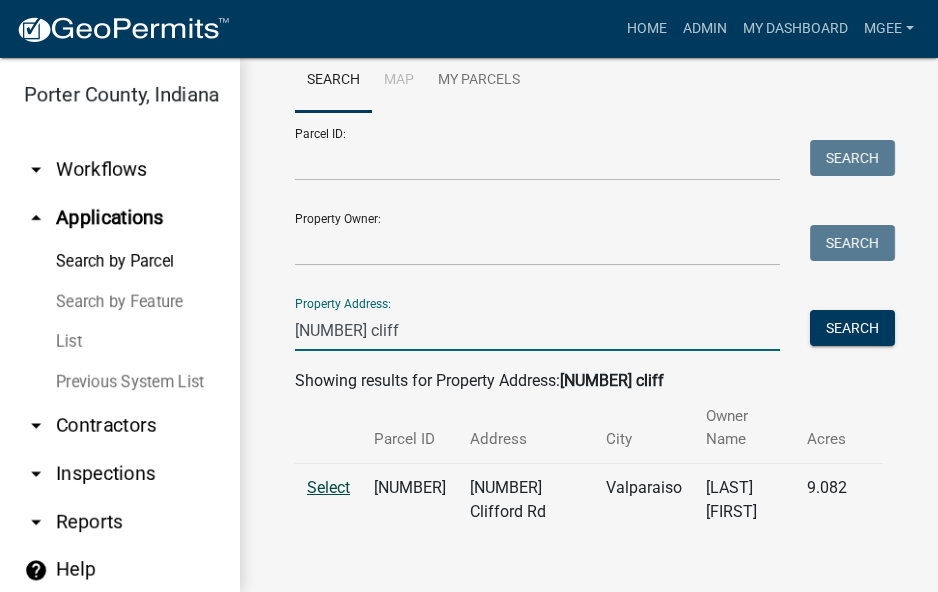 type on "[NUMBER] cliff" 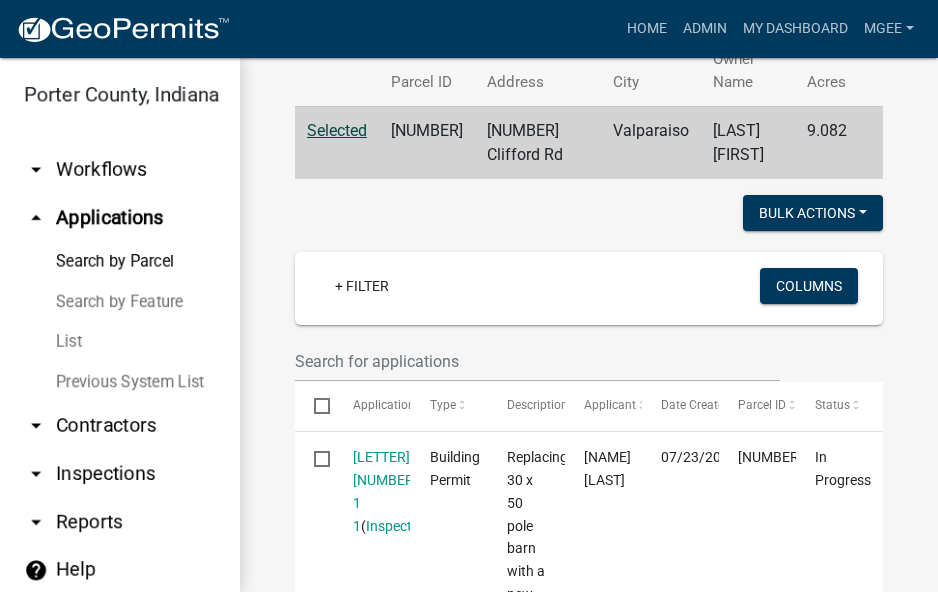 scroll, scrollTop: 739, scrollLeft: 0, axis: vertical 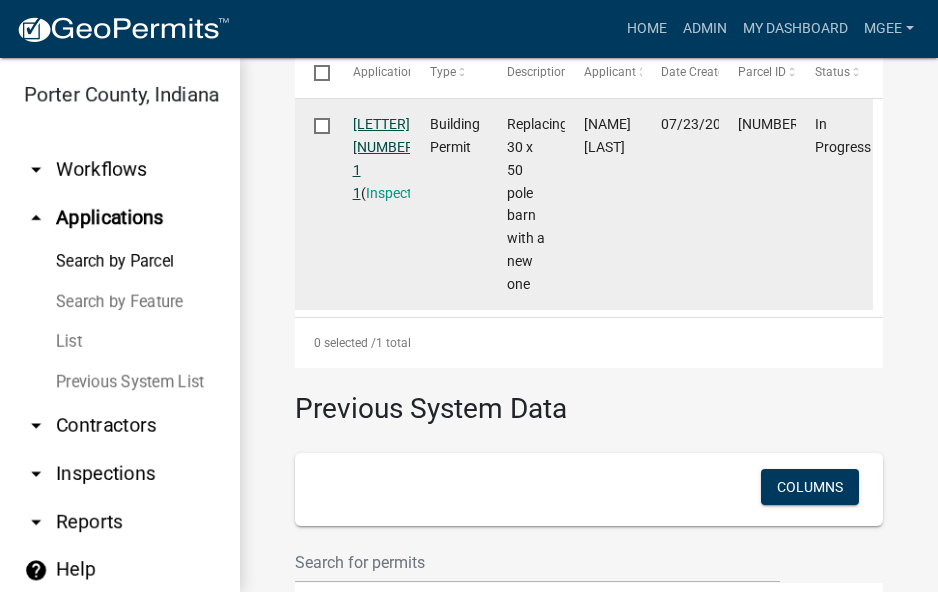 click on "[LETTER]-[NUMBER] 1 1" 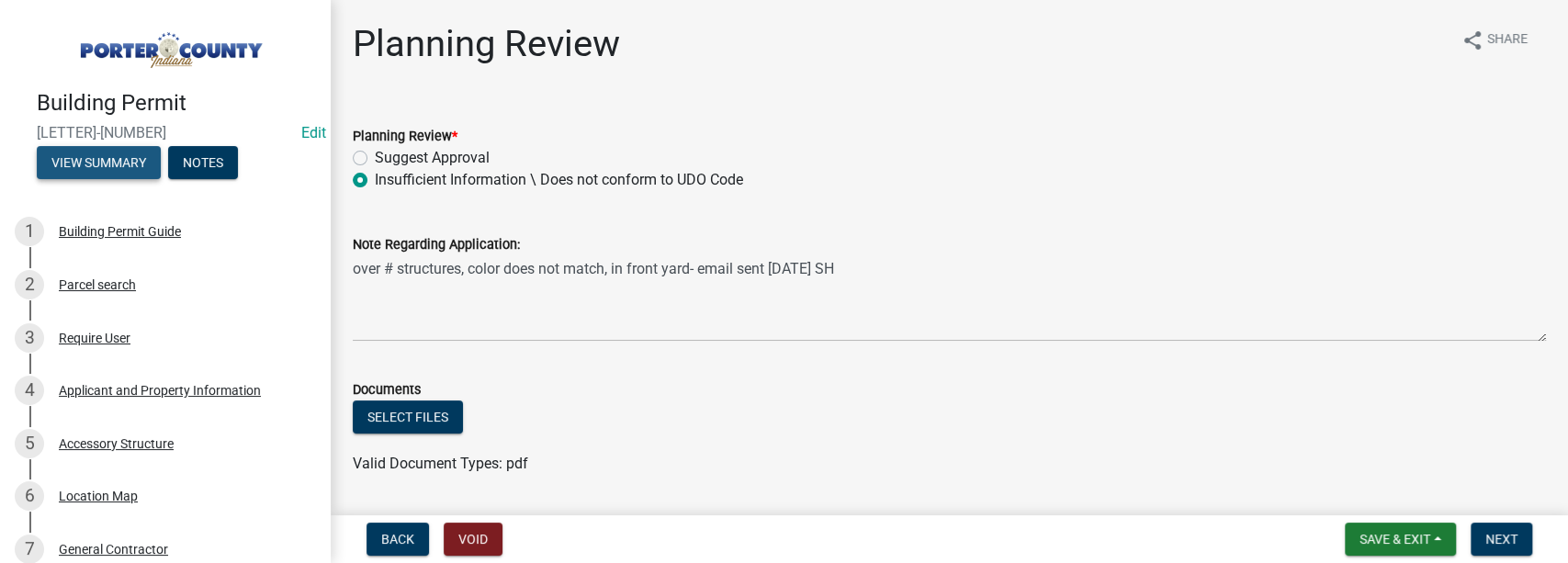 click on "View Summary" at bounding box center [98, 163] 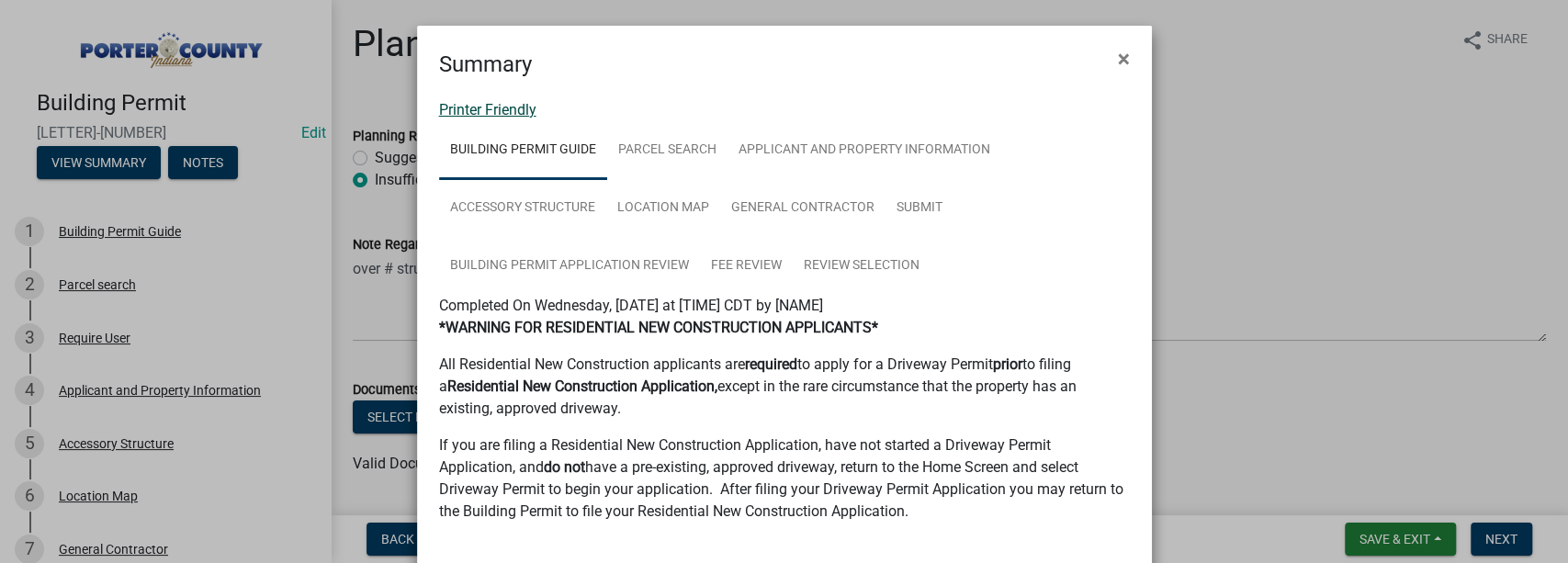 click on "Printer Friendly" 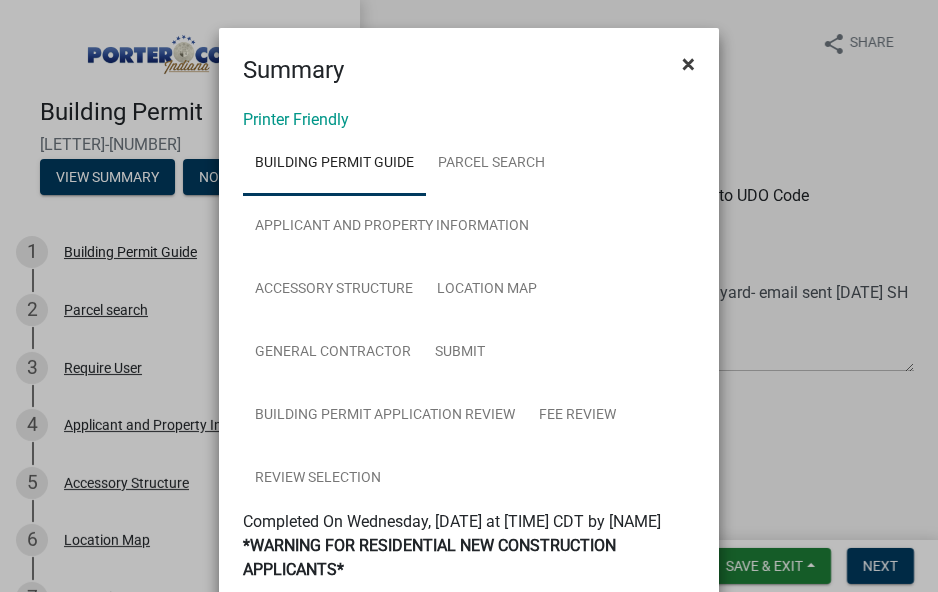 click on "×" 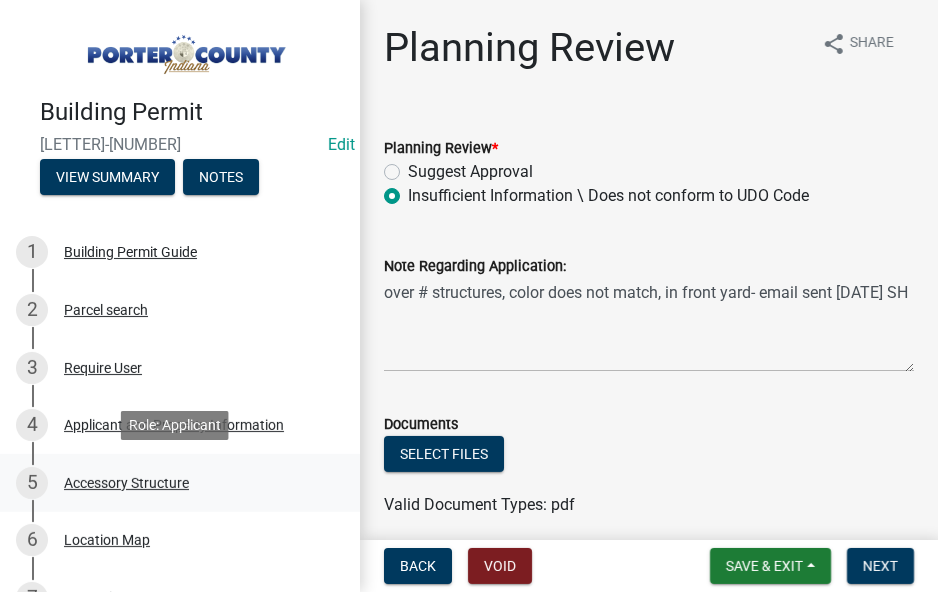 click on "Accessory Structure" at bounding box center (126, 483) 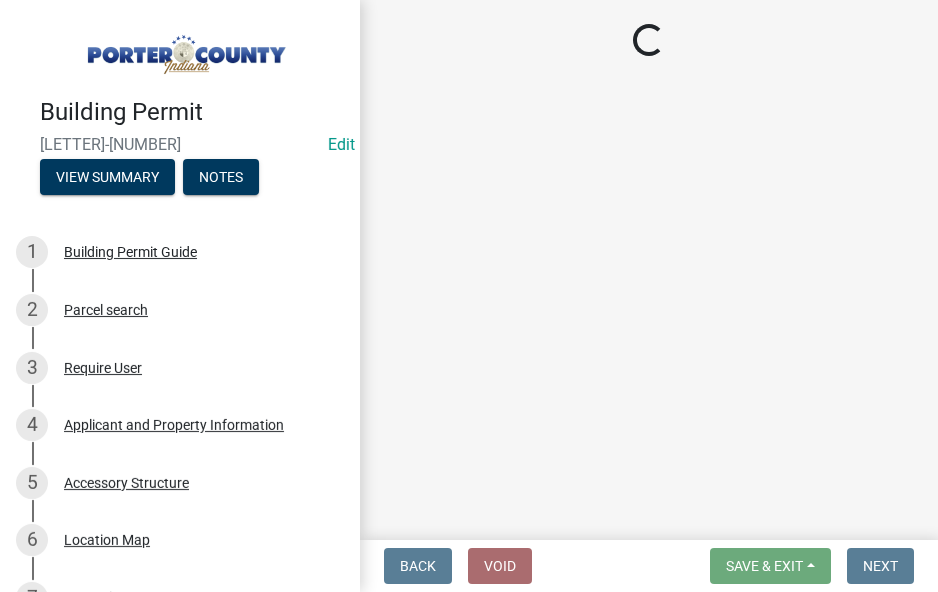 select on "de31ad38-eab4-417a-a8ac-eccf8406b967" 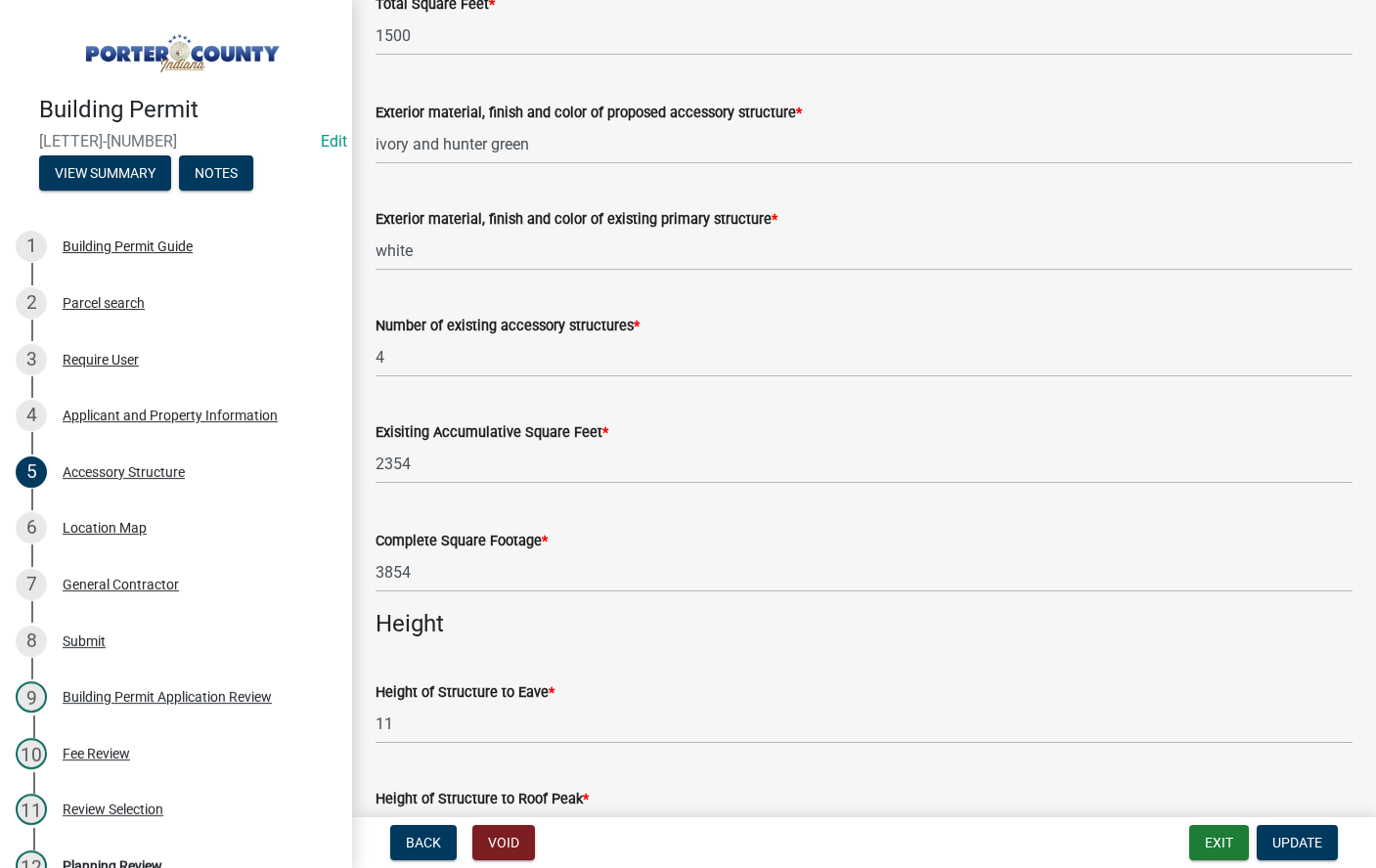 scroll, scrollTop: 2019, scrollLeft: 0, axis: vertical 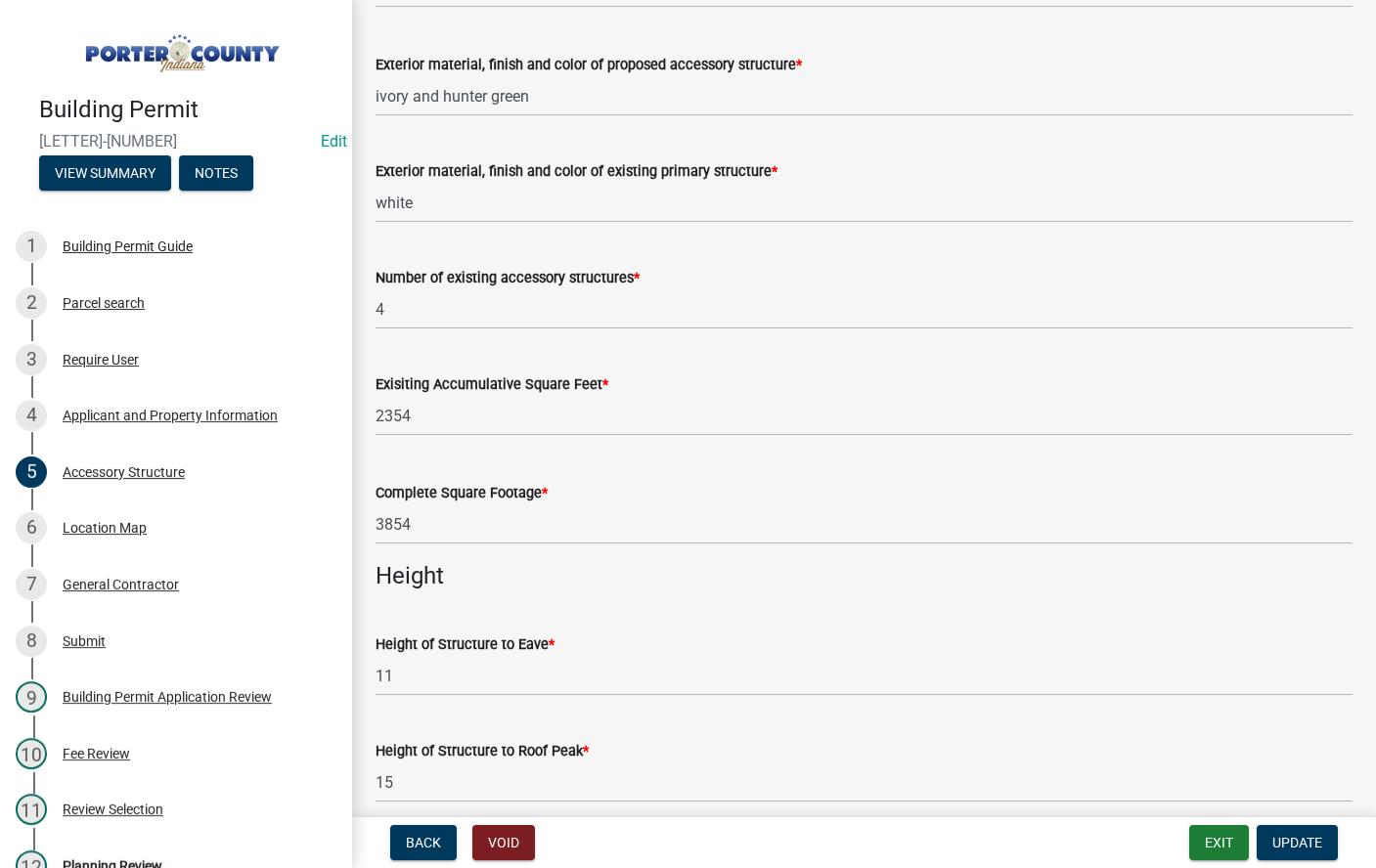 click on "Height of Structure to Eave  *" 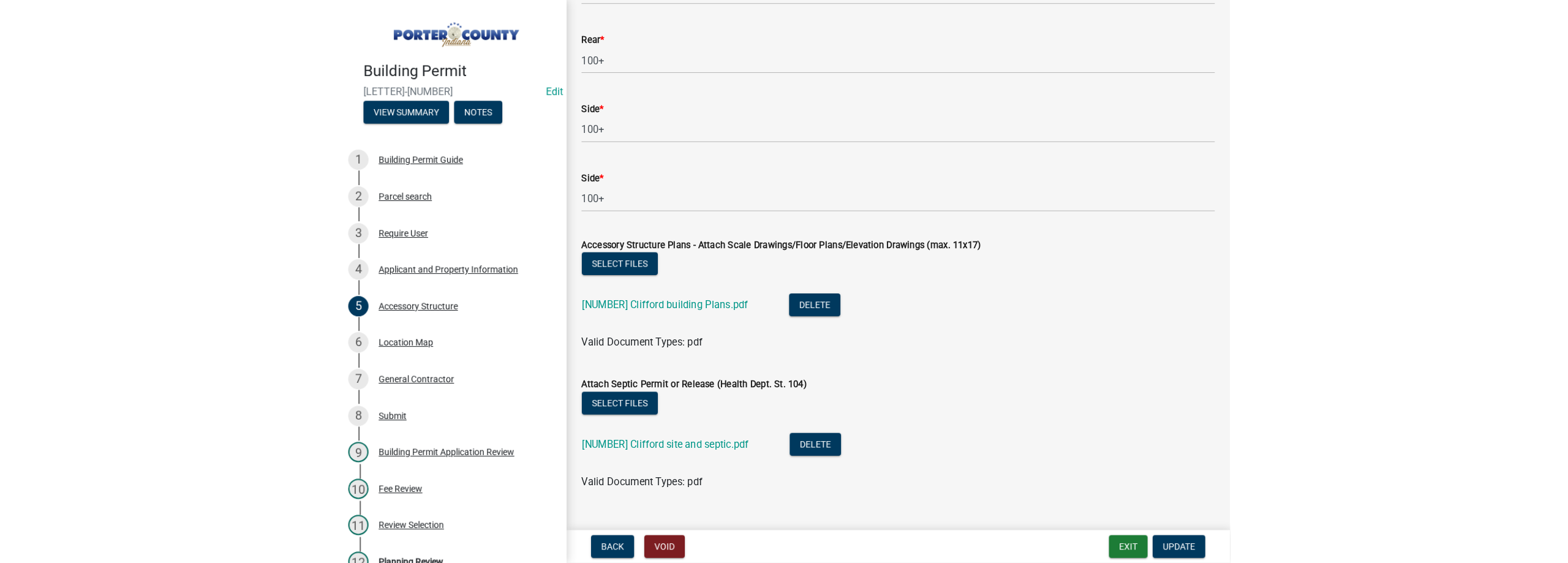 scroll, scrollTop: 2180, scrollLeft: 0, axis: vertical 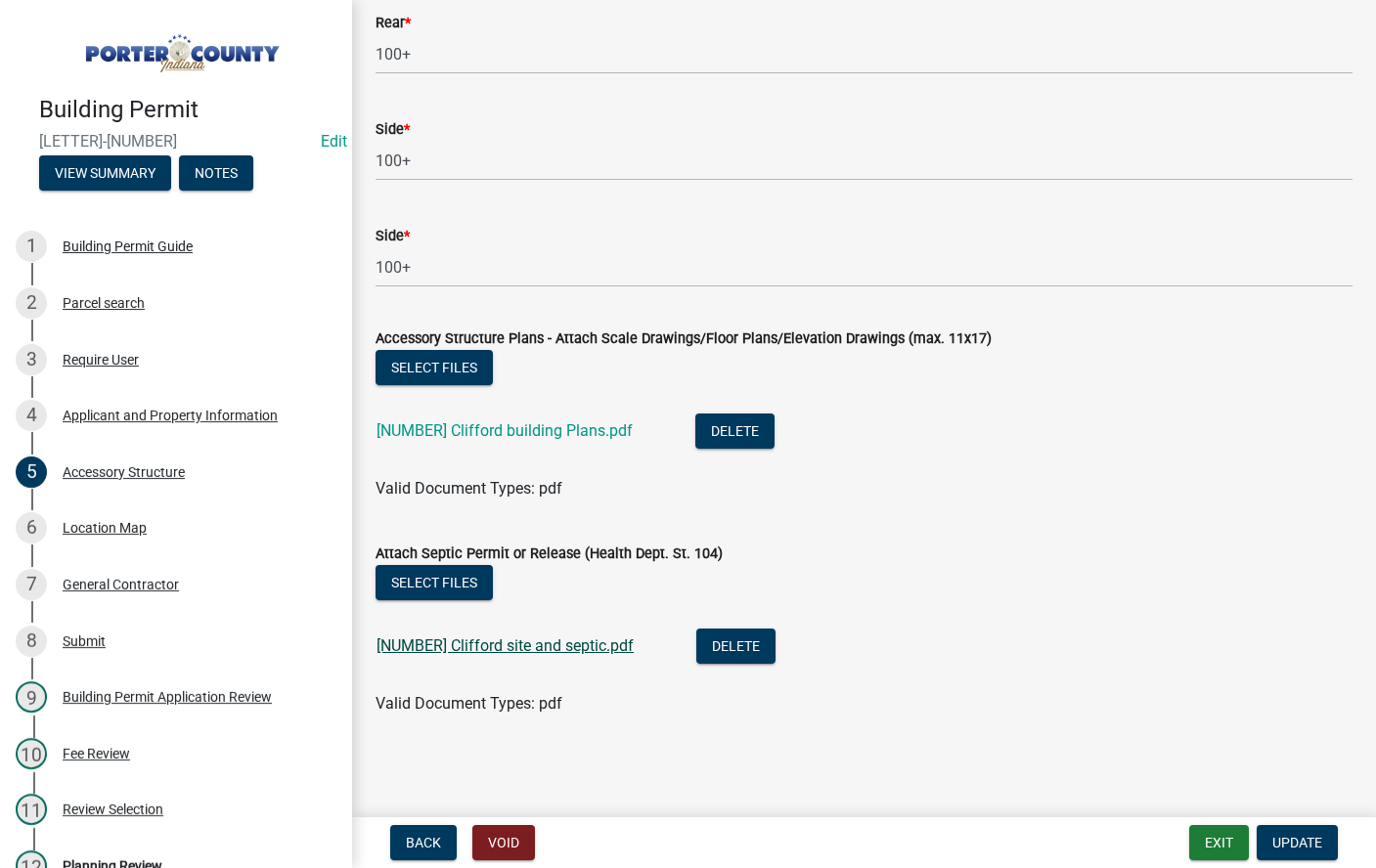 click on "[NUMBER] Clifford site and septic.pdf" 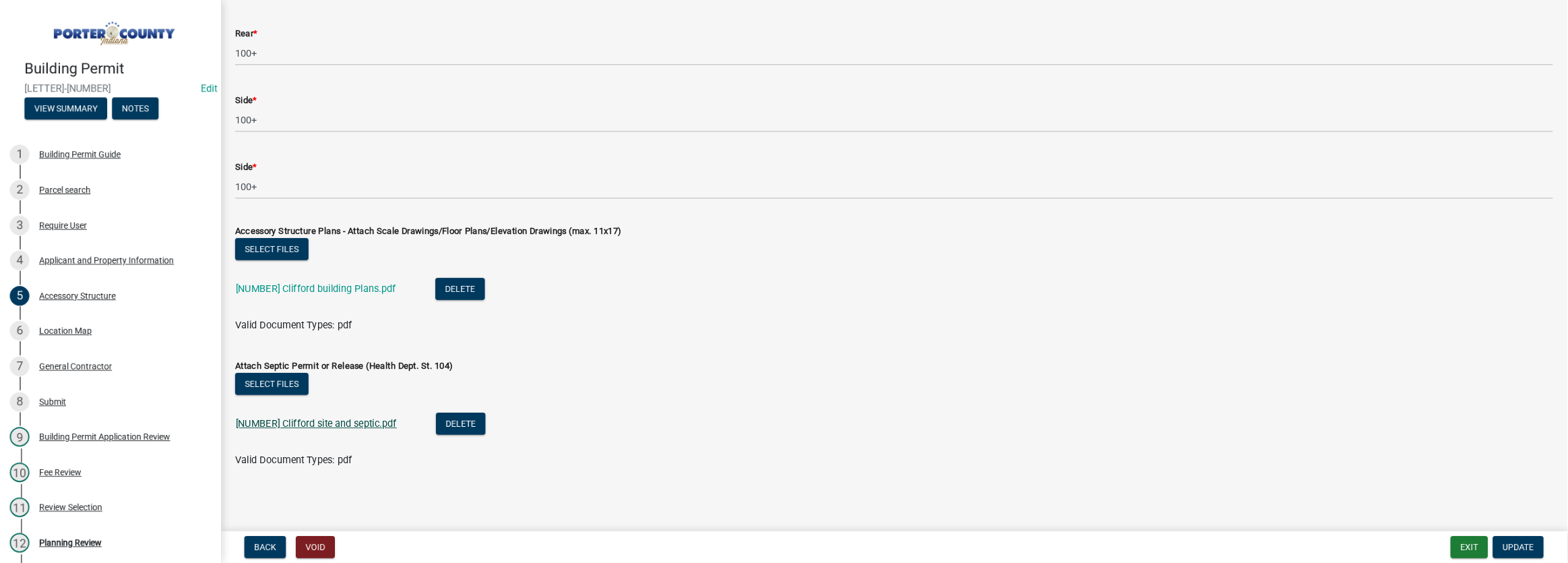 scroll, scrollTop: 2378, scrollLeft: 0, axis: vertical 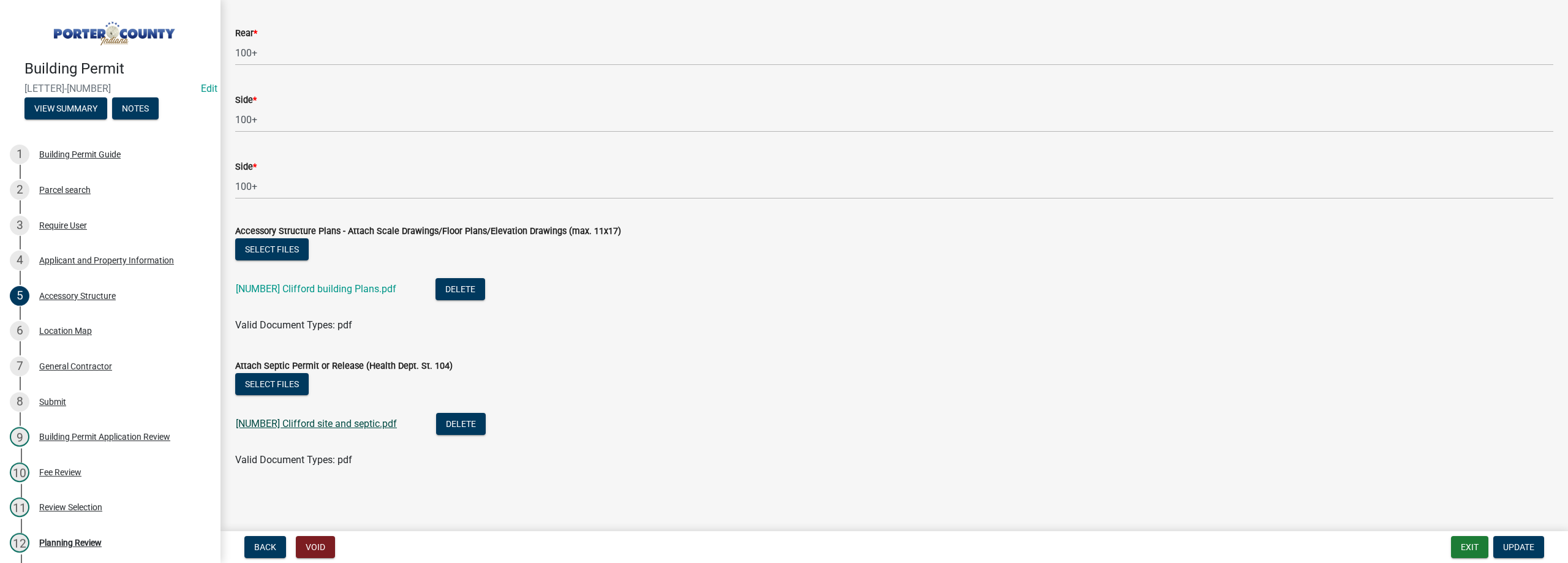 click on "[NUMBER] Clifford site and septic.pdf" 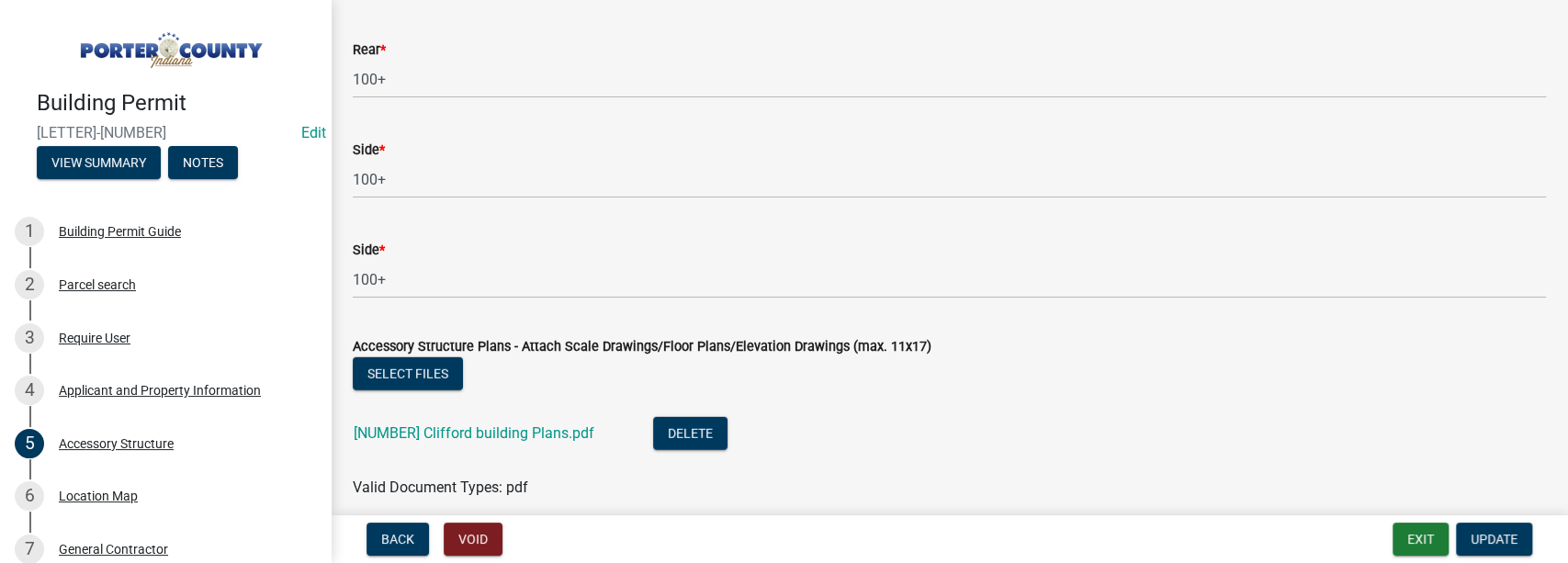 scroll, scrollTop: 3239, scrollLeft: 0, axis: vertical 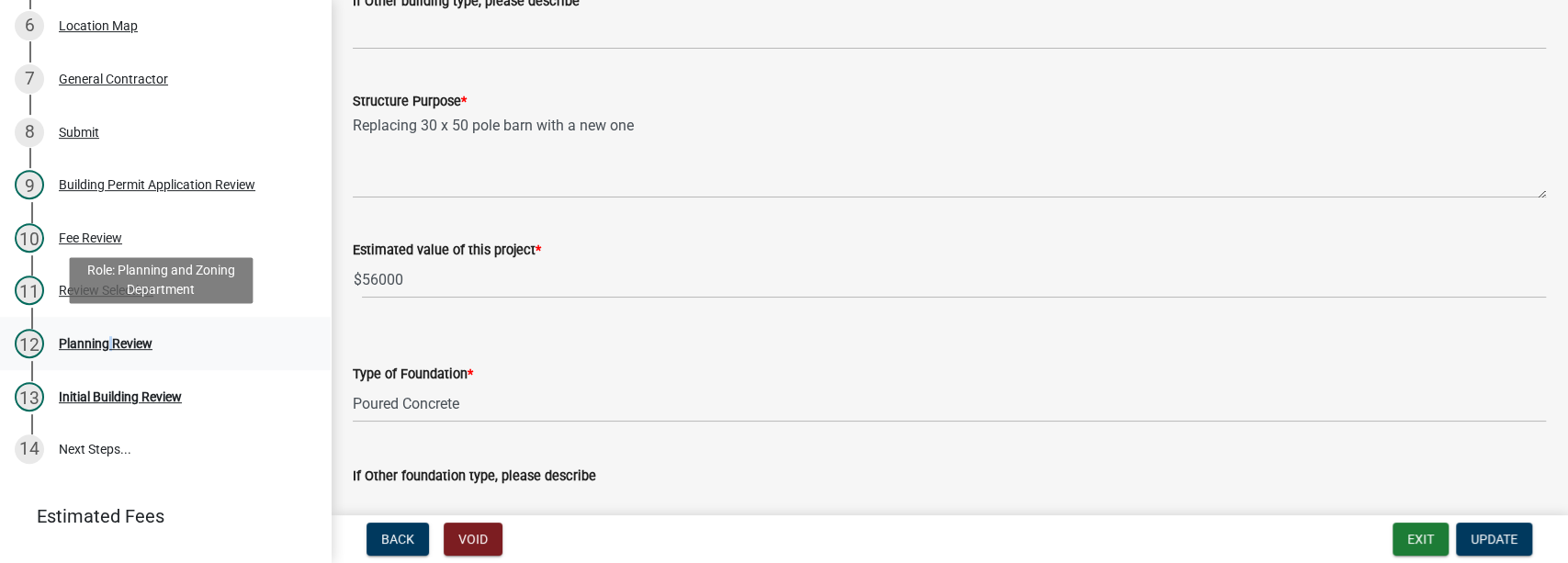 click on "Planning Review" at bounding box center (106, 343) 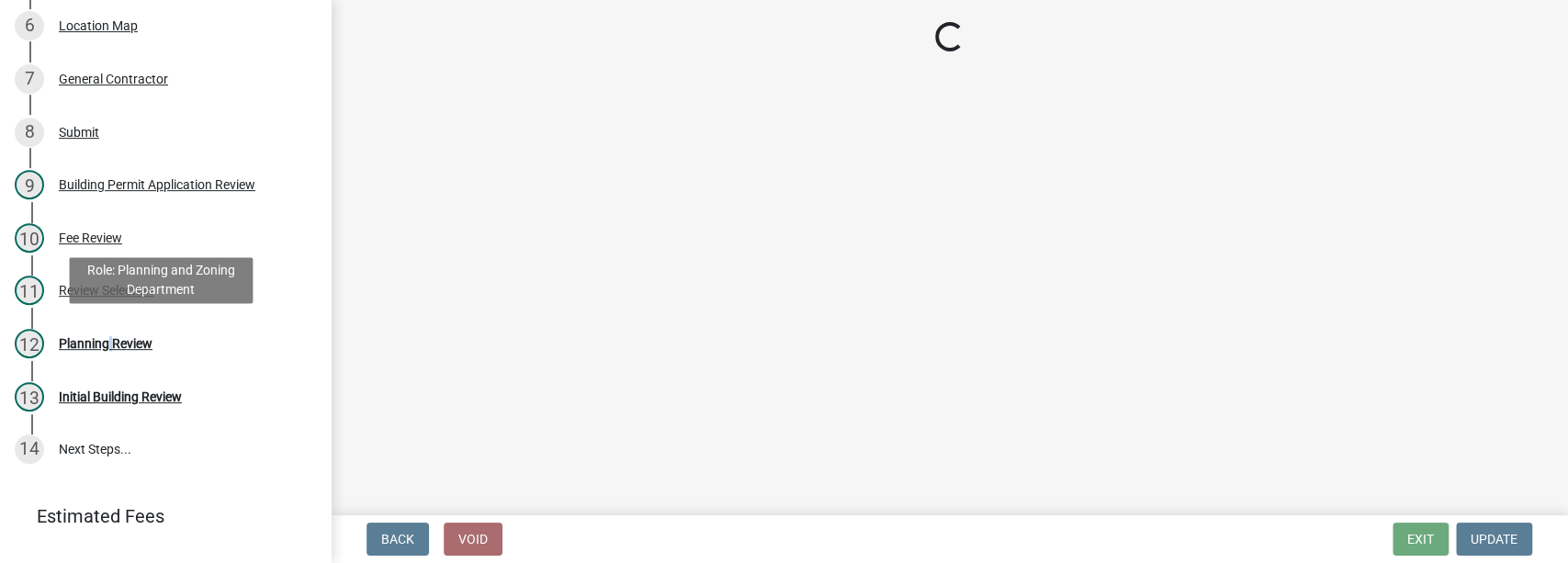 scroll, scrollTop: 0, scrollLeft: 0, axis: both 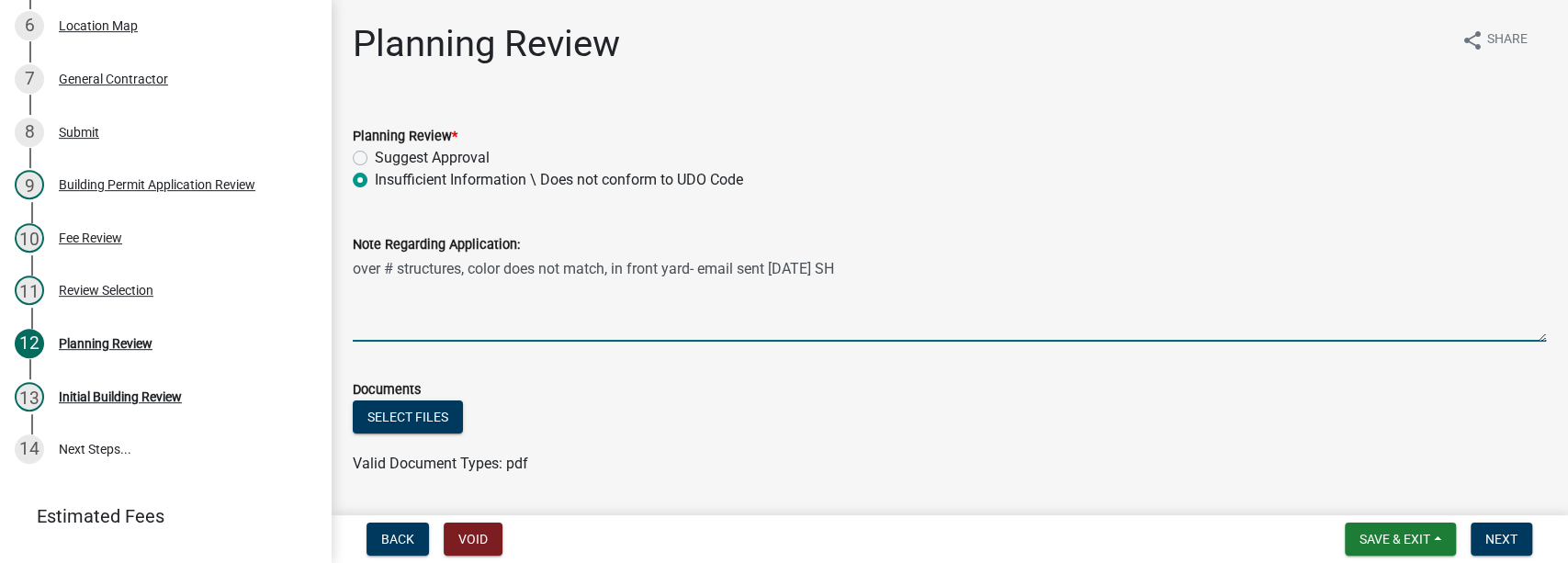 click on "over # structures, color does not match, in front yard- email sent [DATE] SH" at bounding box center (949, 298) 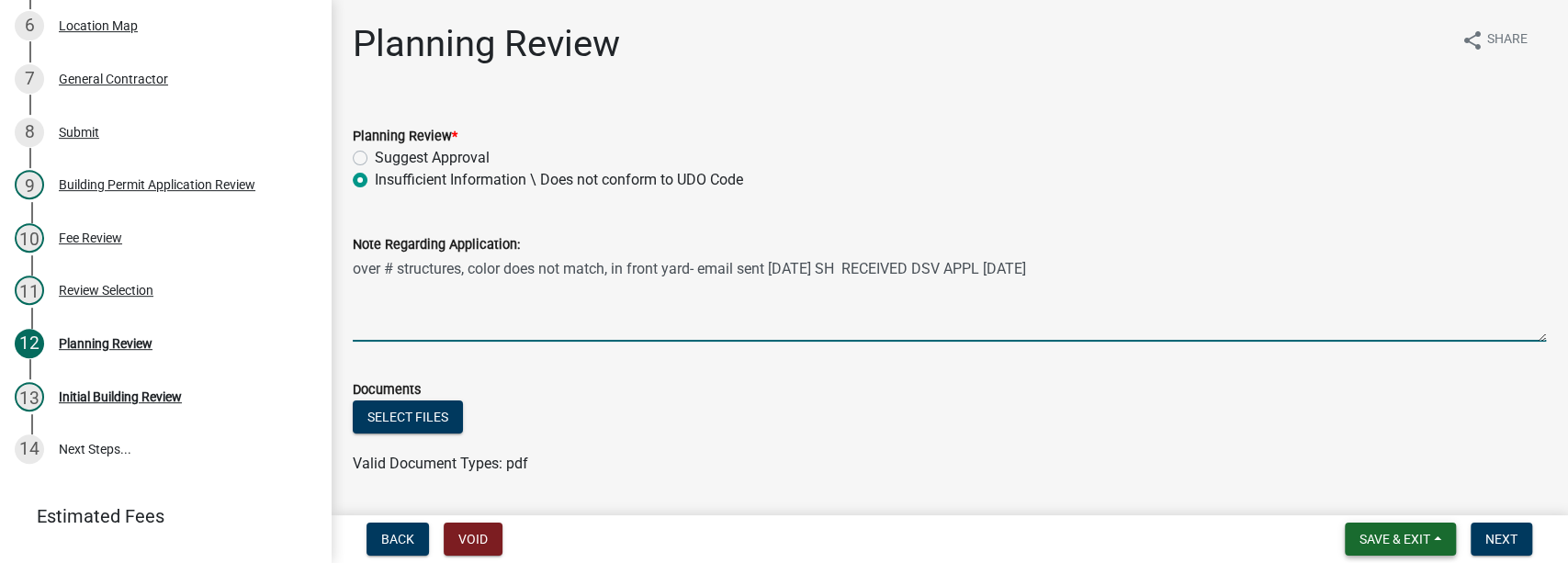type on "over # structures, color does not match, in front yard- email sent [DATE] SH  RECEIVED DSV APPL [DATE]" 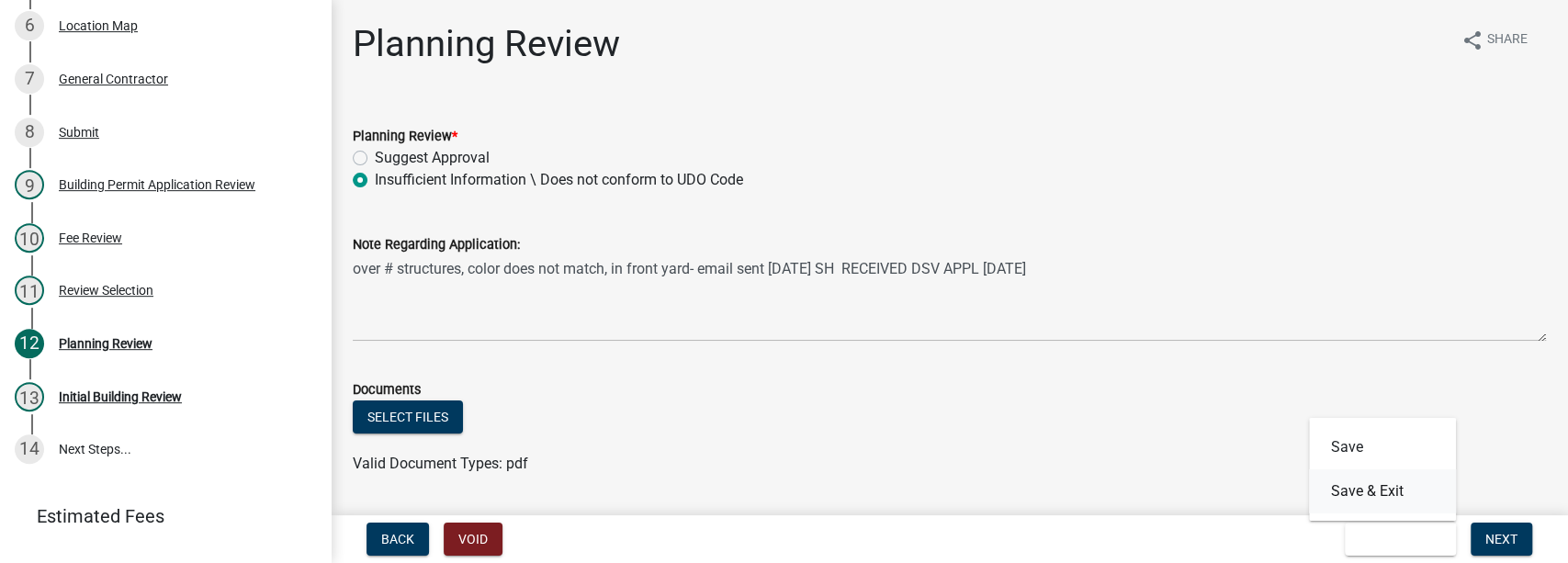 click on "Save & Exit" at bounding box center (1382, 491) 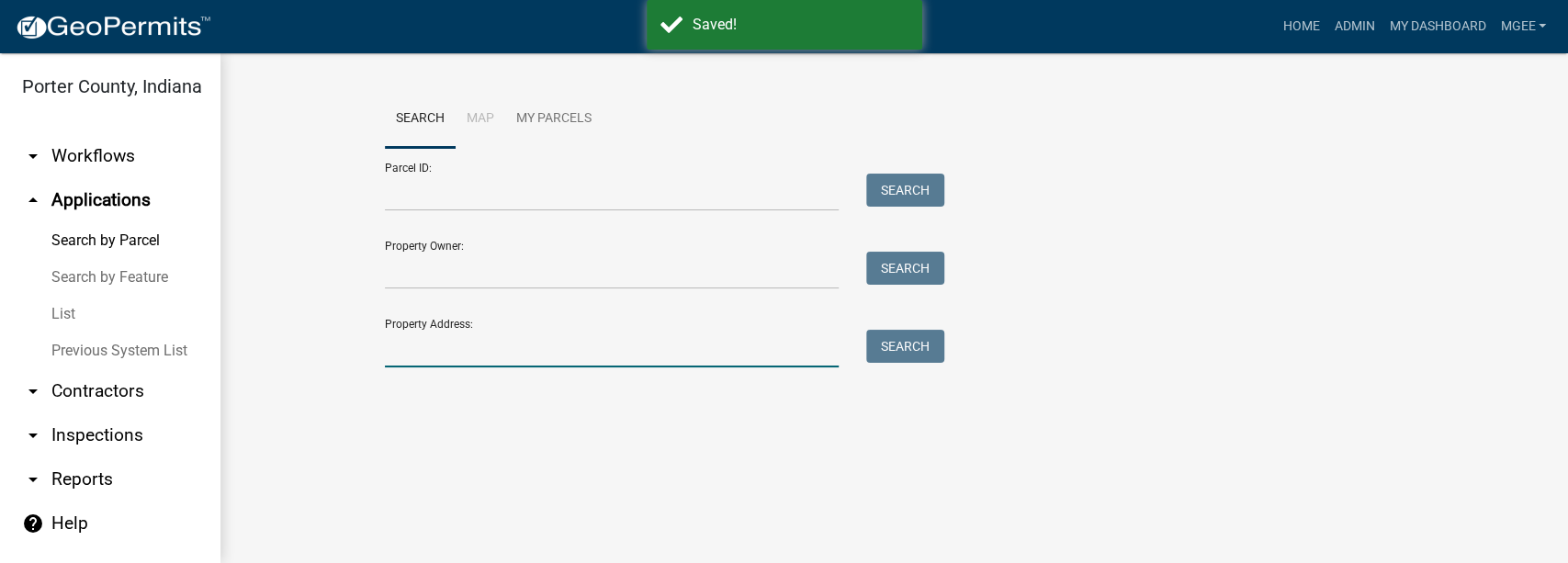click on "Property Address:" at bounding box center (612, 348) 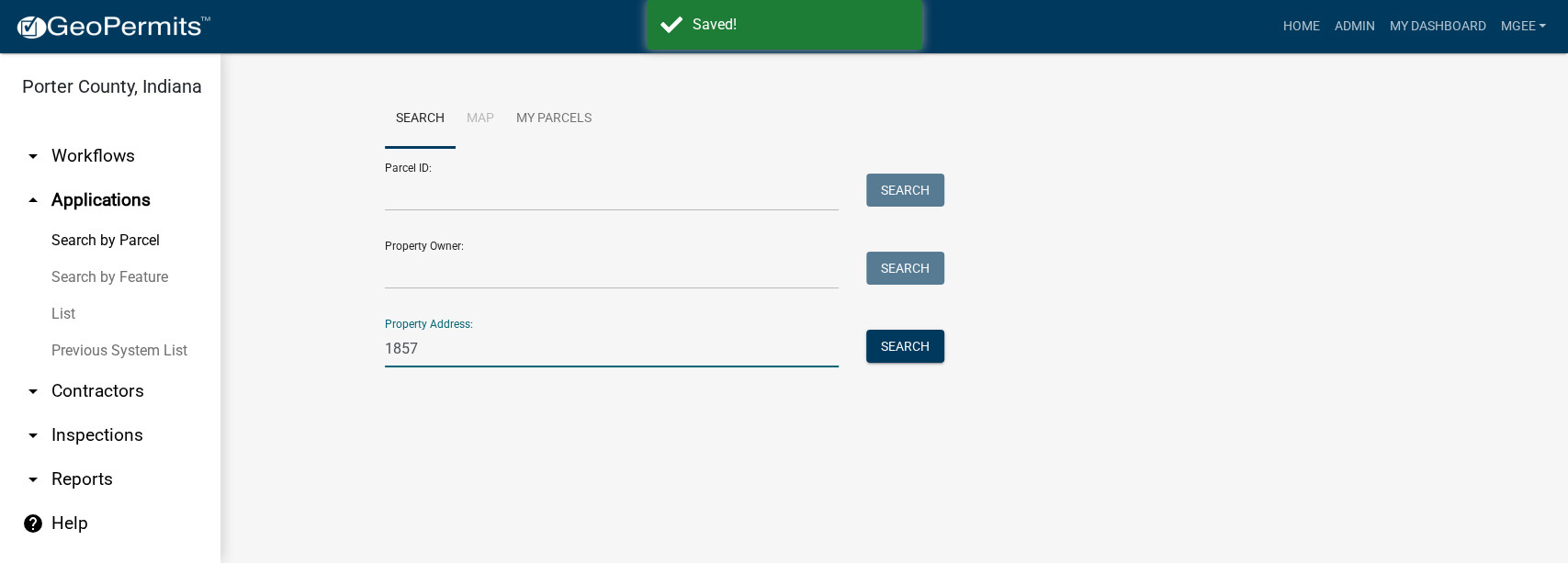 type on "[NUMBER] cliff" 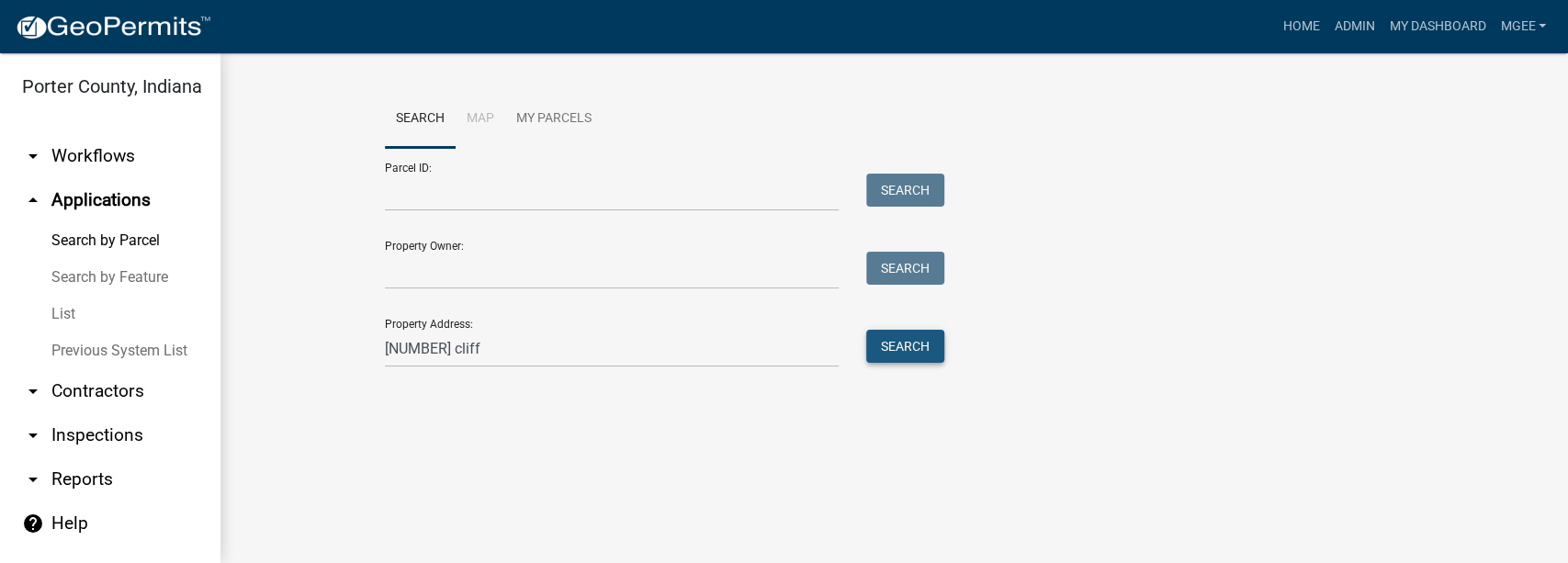 click on "Search" at bounding box center [905, 346] 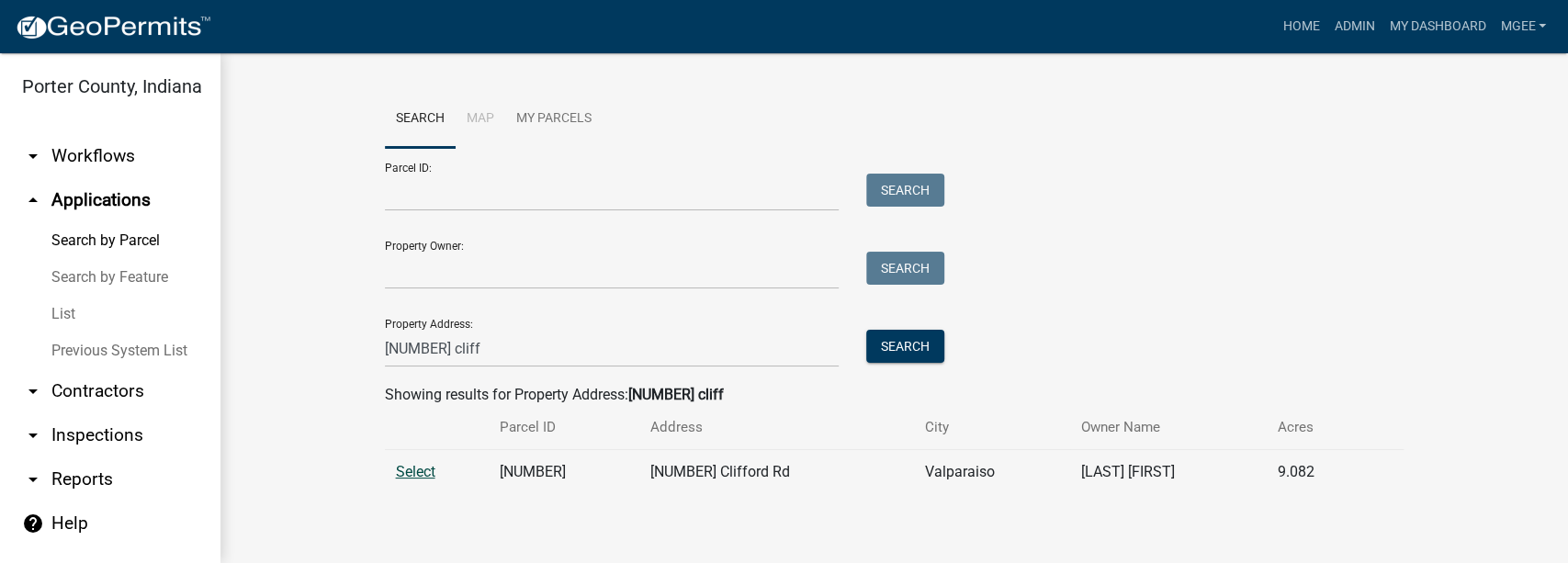 click on "Select" at bounding box center [415, 471] 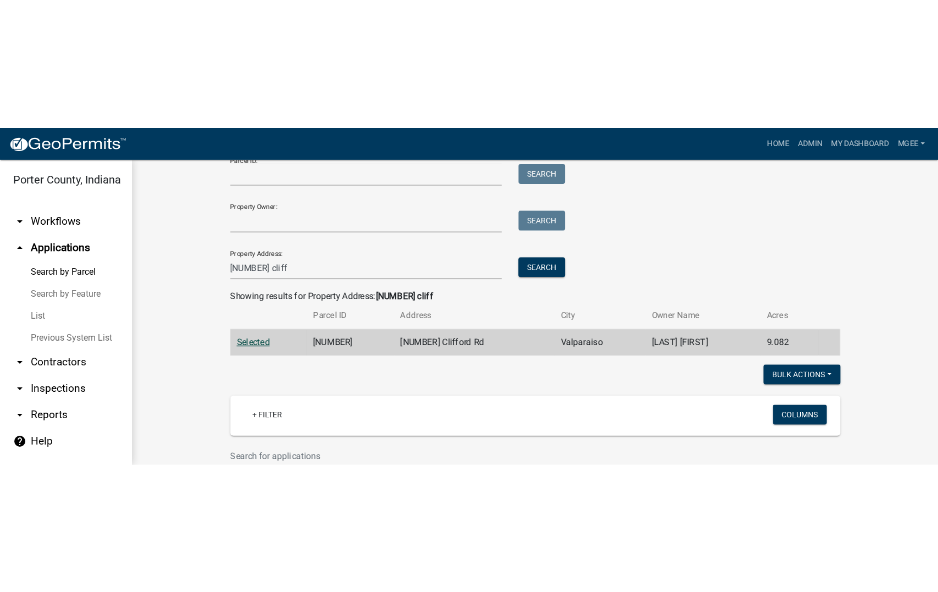 scroll, scrollTop: 333, scrollLeft: 0, axis: vertical 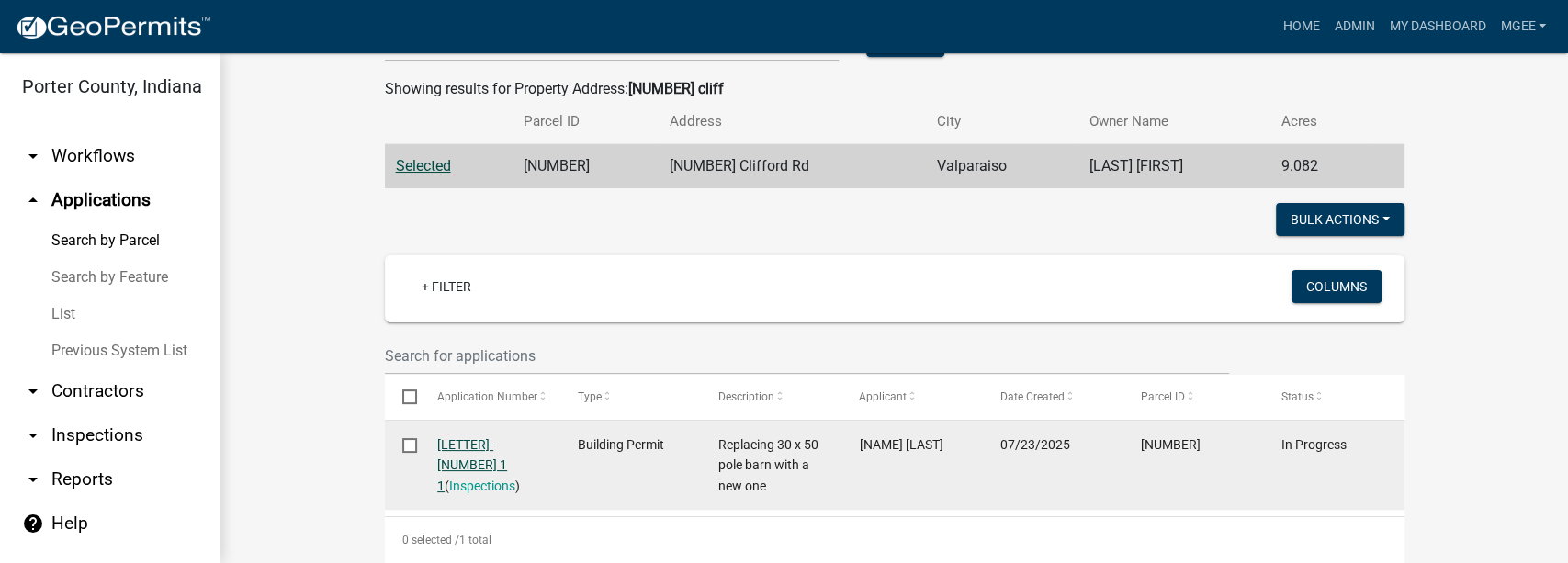 click on "[LETTER]-[NUMBER] 1 1" 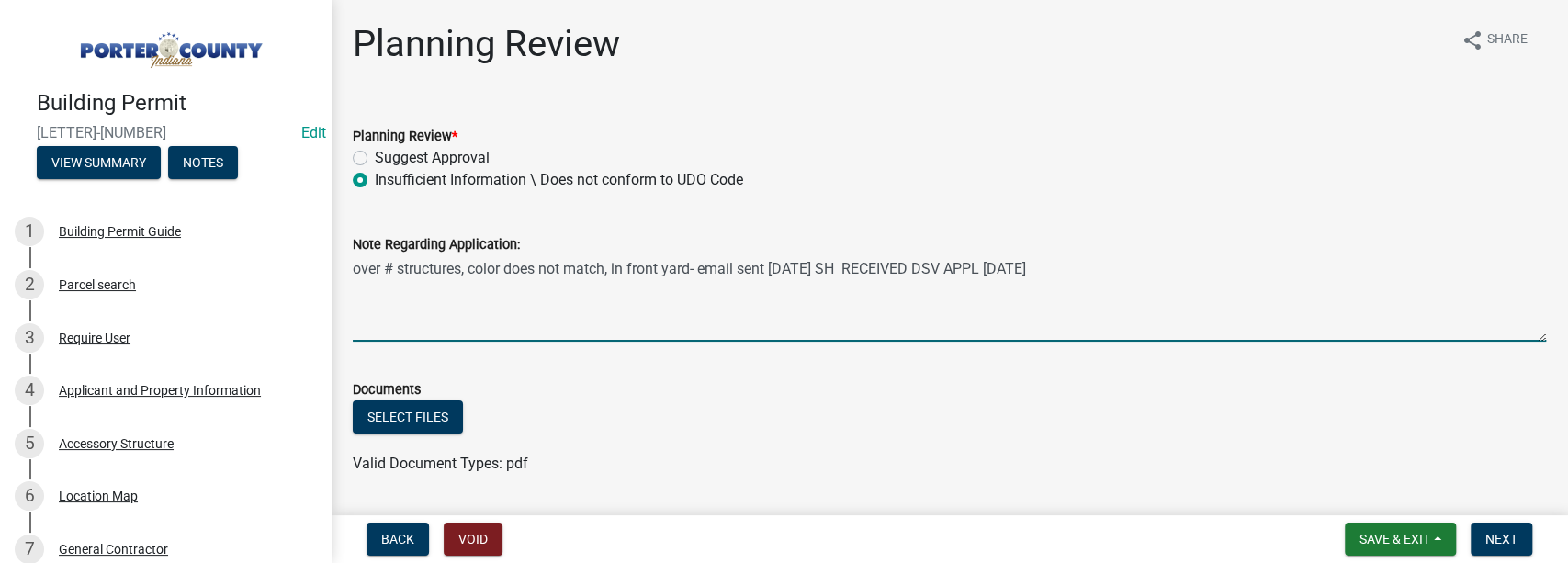 click on "over # structures, color does not match, in front yard- email sent [DATE] SH  RECEIVED DSV APPL [DATE]" at bounding box center [949, 298] 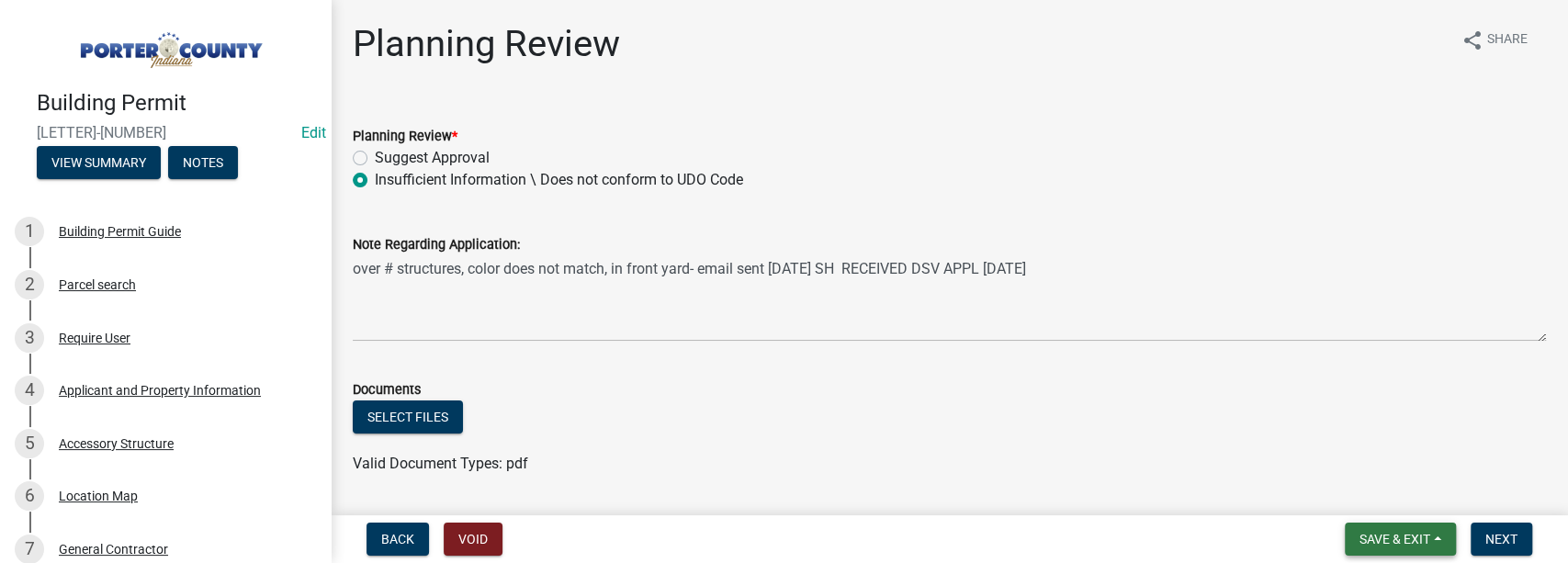 click on "Save & Exit" at bounding box center [1394, 539] 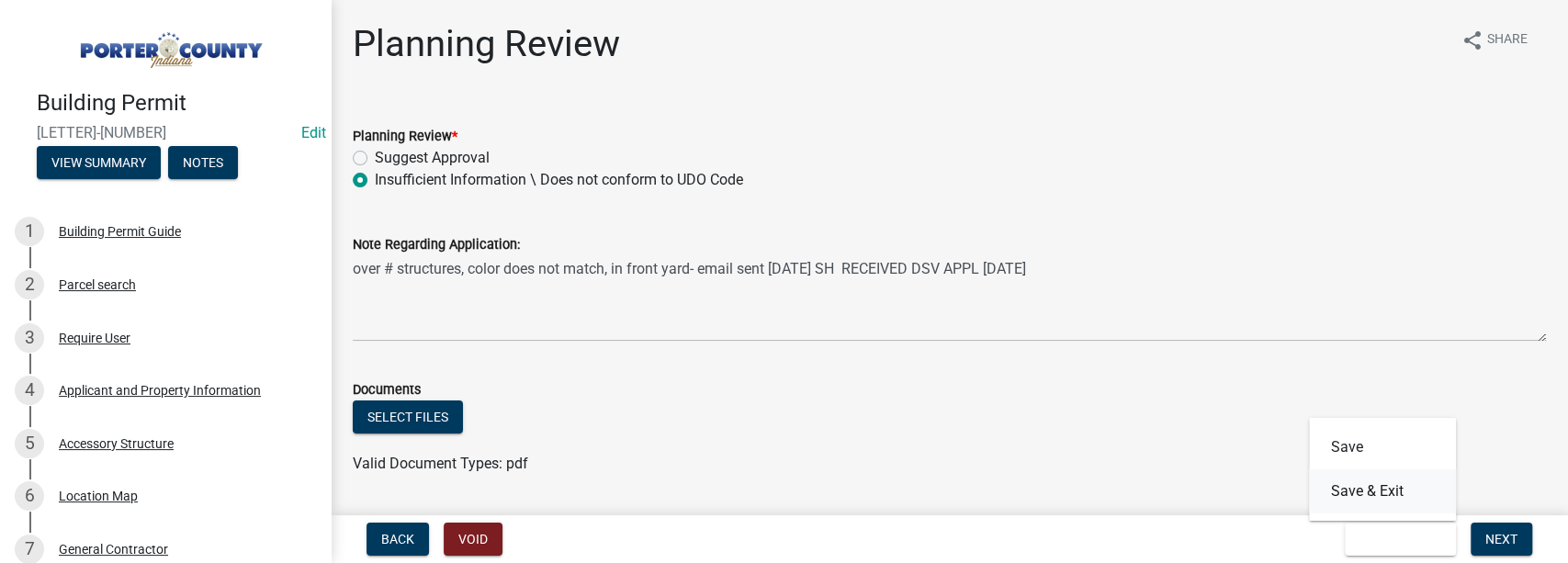 click on "Save & Exit" at bounding box center [1382, 491] 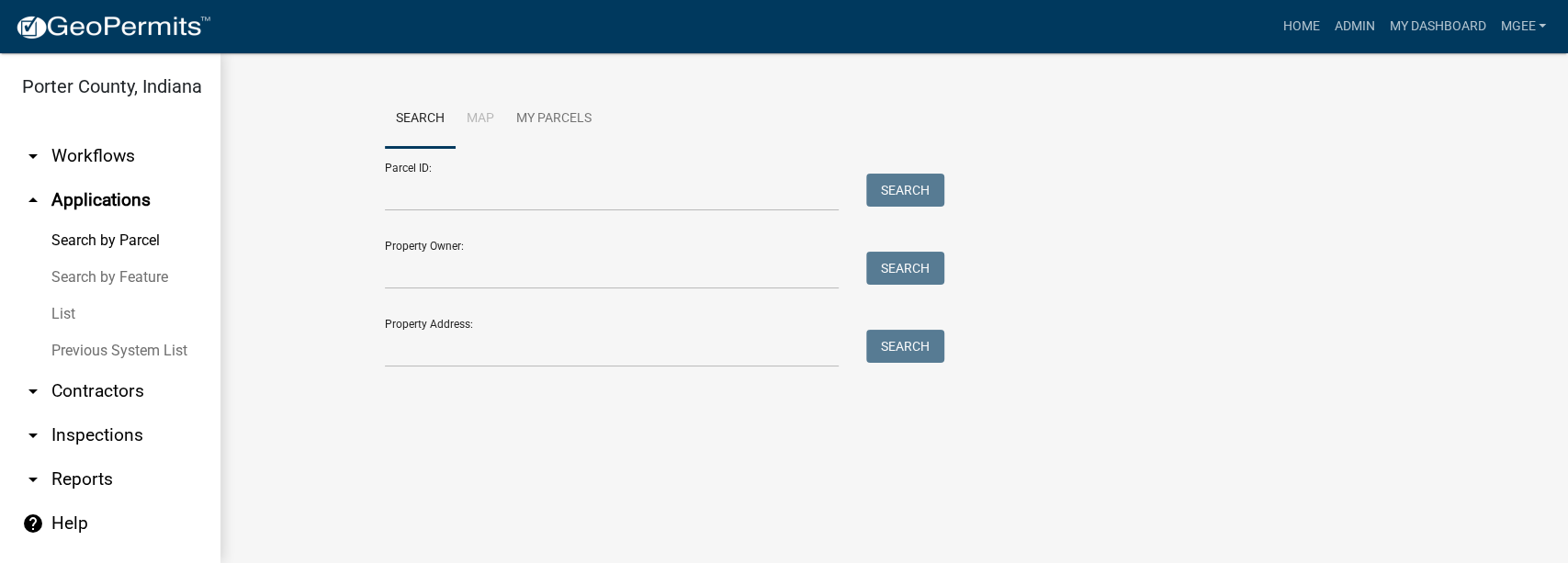 click on "Parcel ID:   Search   Property Owner:   Search   Property Address:   Search" at bounding box center (895, 257) 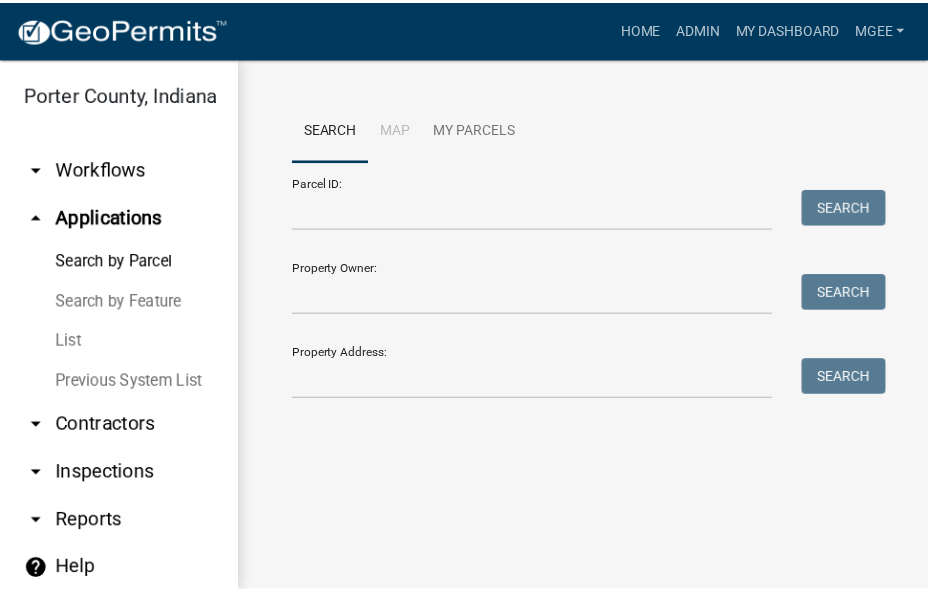 scroll, scrollTop: 40, scrollLeft: 0, axis: vertical 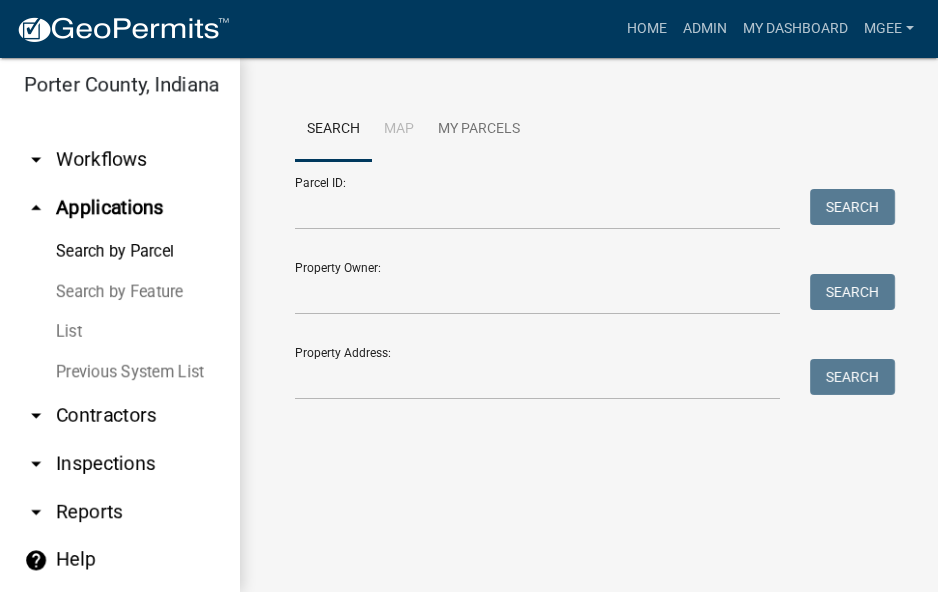 click on "List" at bounding box center [120, 332] 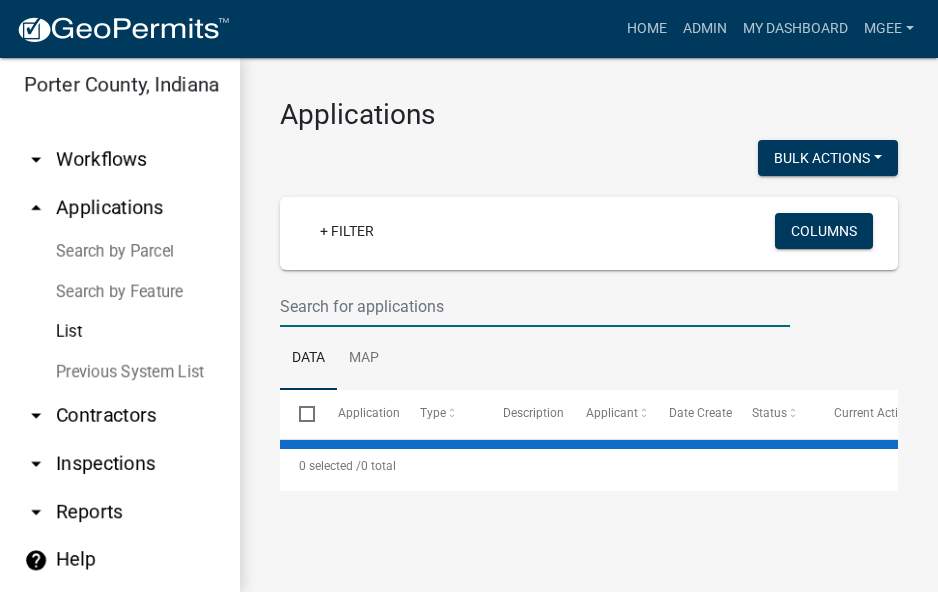 click at bounding box center [535, 306] 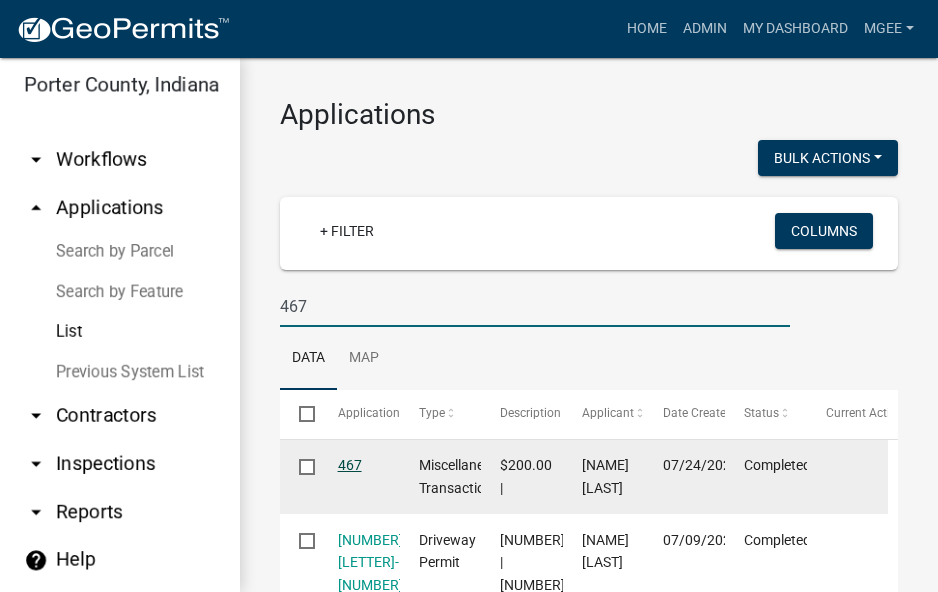 type on "467" 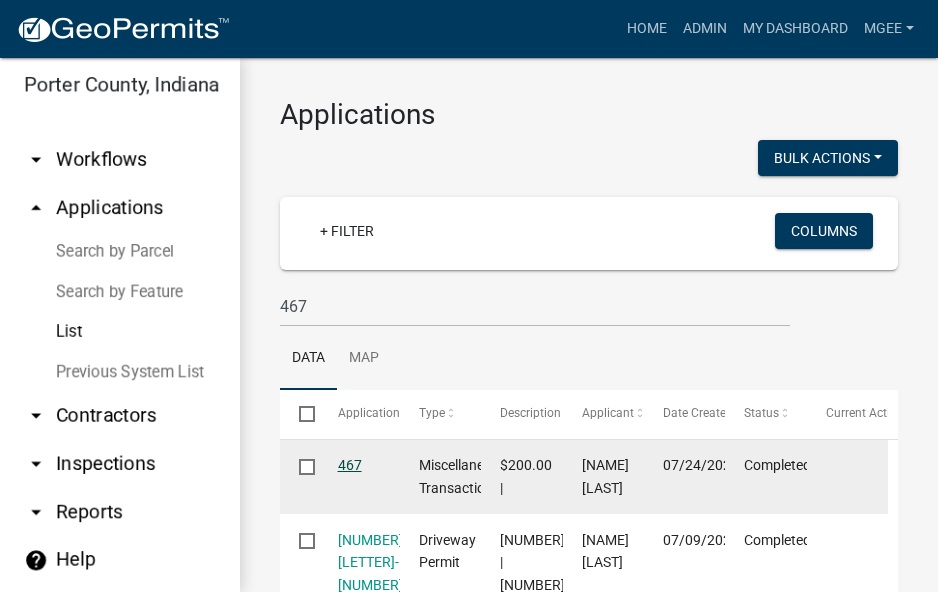 click on "467" 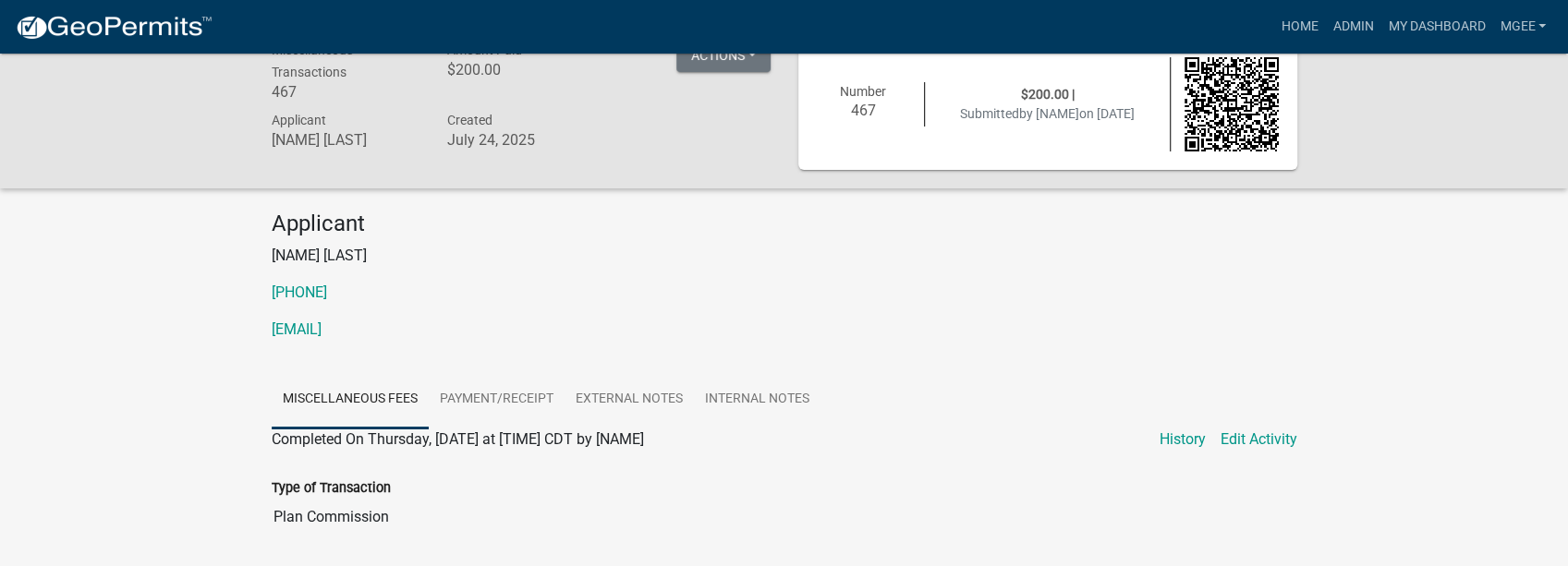 scroll, scrollTop: 0, scrollLeft: 0, axis: both 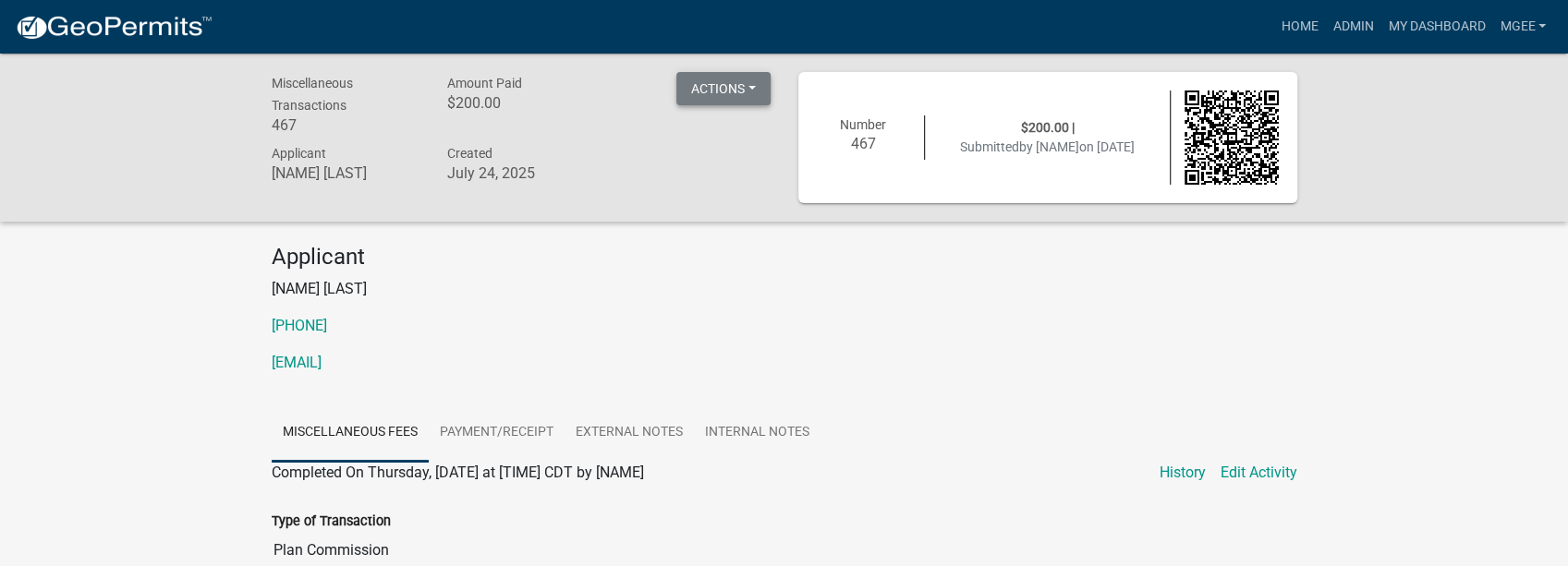 click on "Actions" at bounding box center (723, 89) 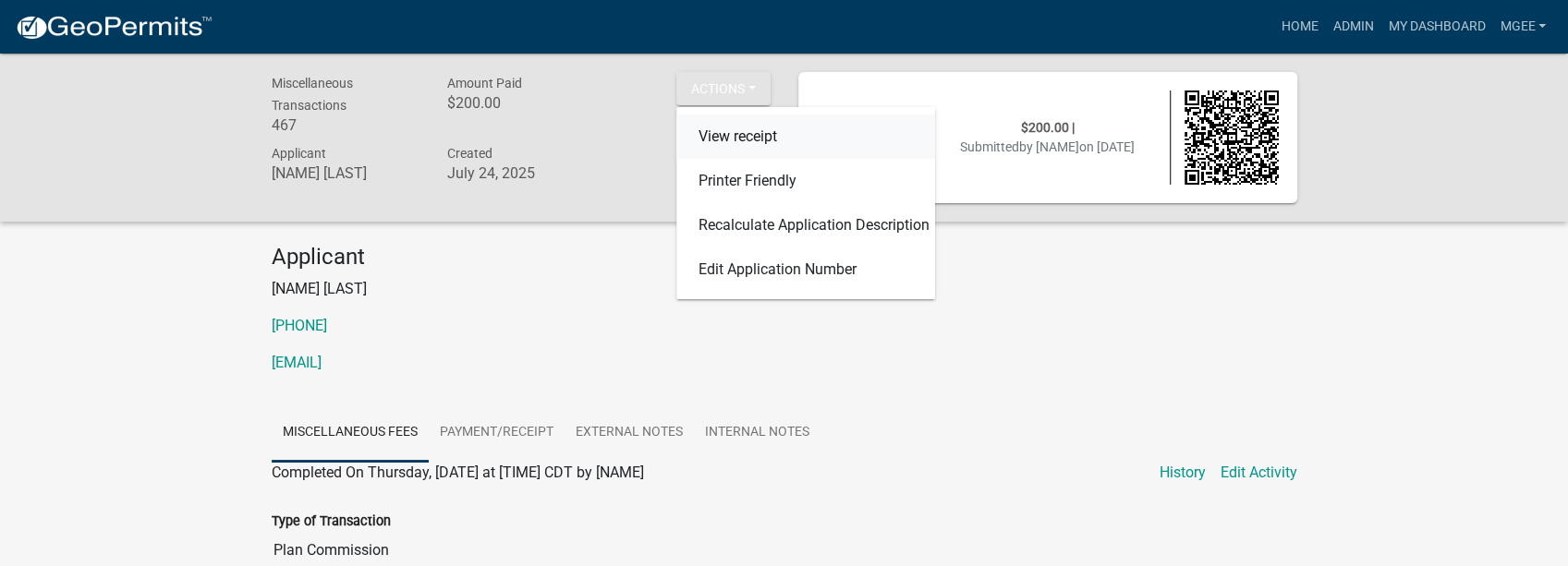 click on "View receipt" 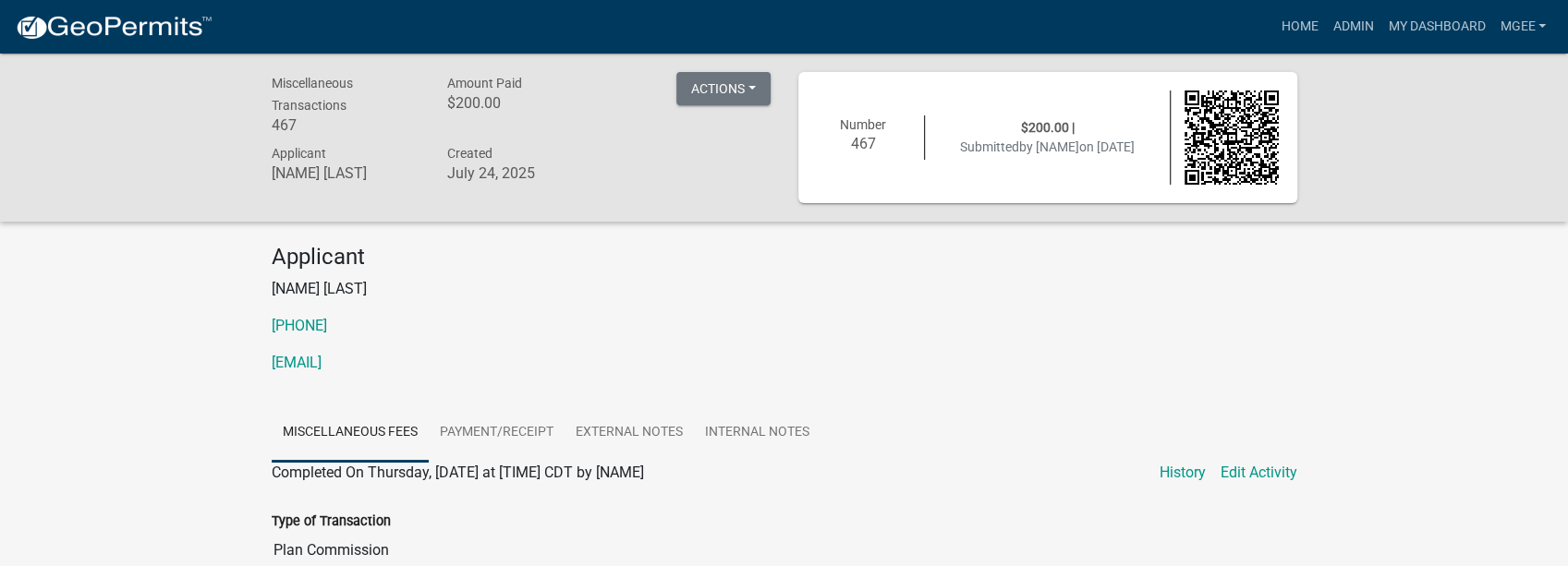 click on "Applicant [NAME] [PHONE] [EMAIL]" 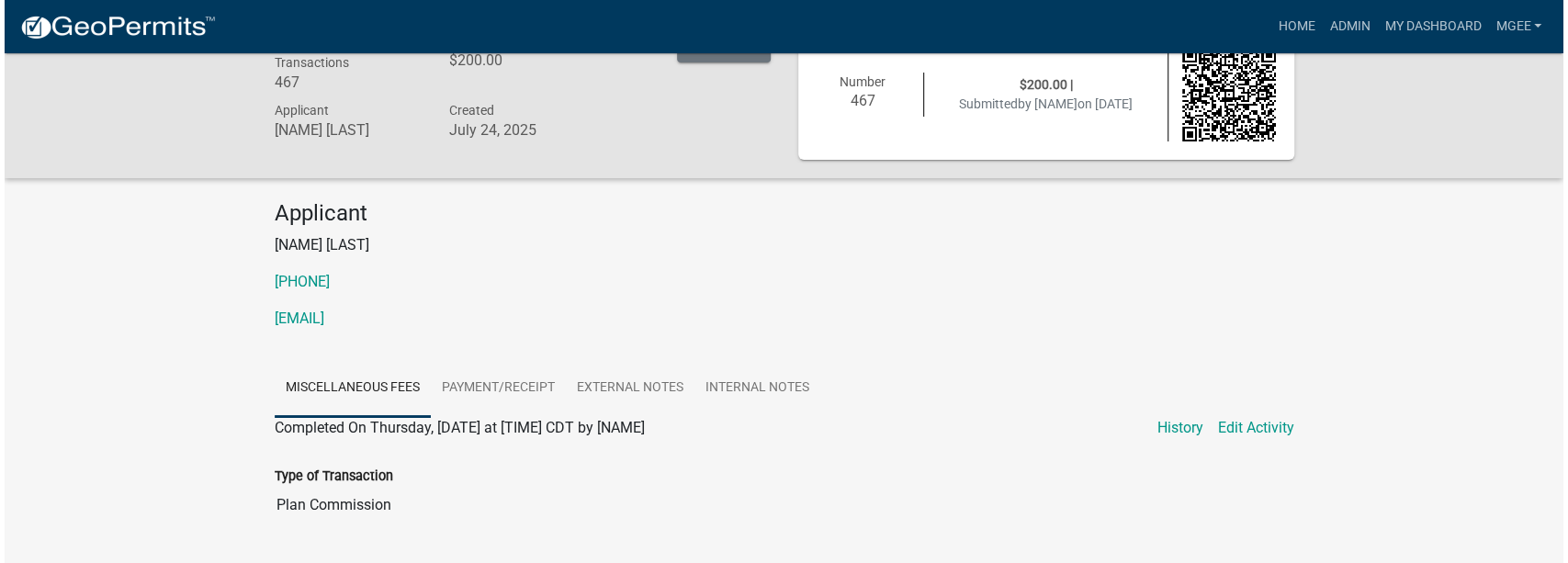 scroll, scrollTop: 0, scrollLeft: 0, axis: both 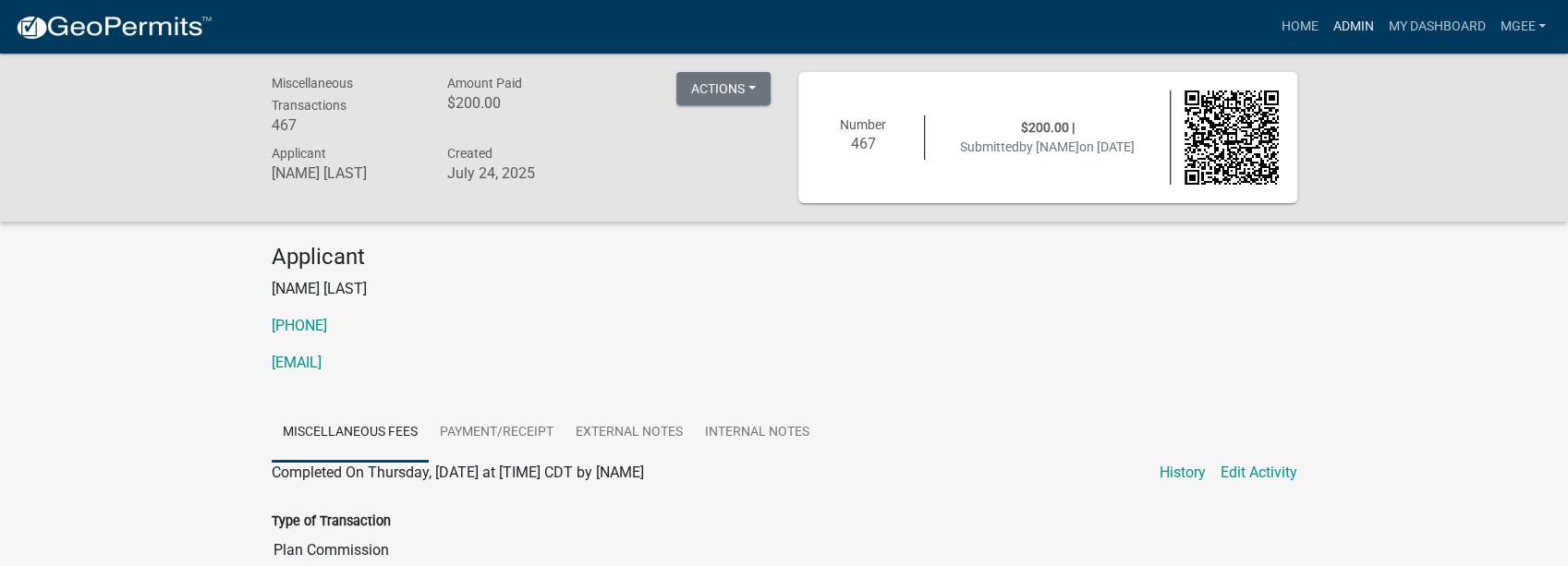 click on "Admin" at bounding box center [1353, 27] 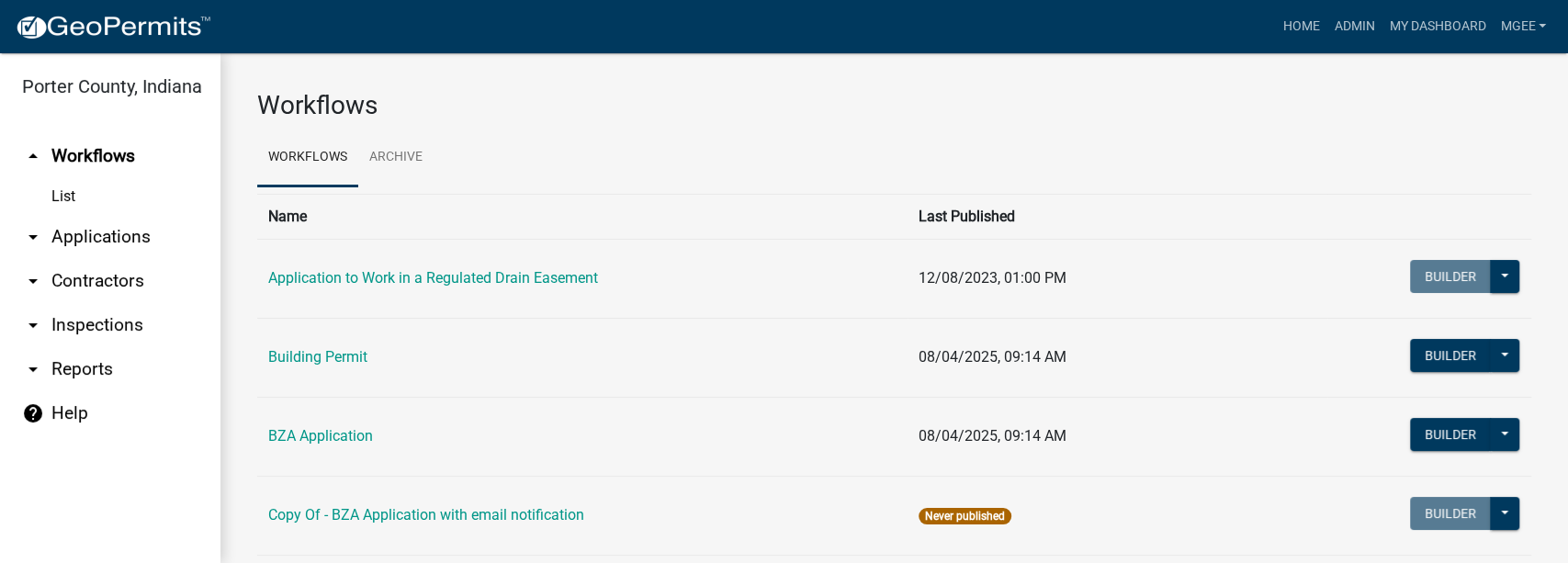 click on "arrow_drop_down   Applications" at bounding box center (110, 237) 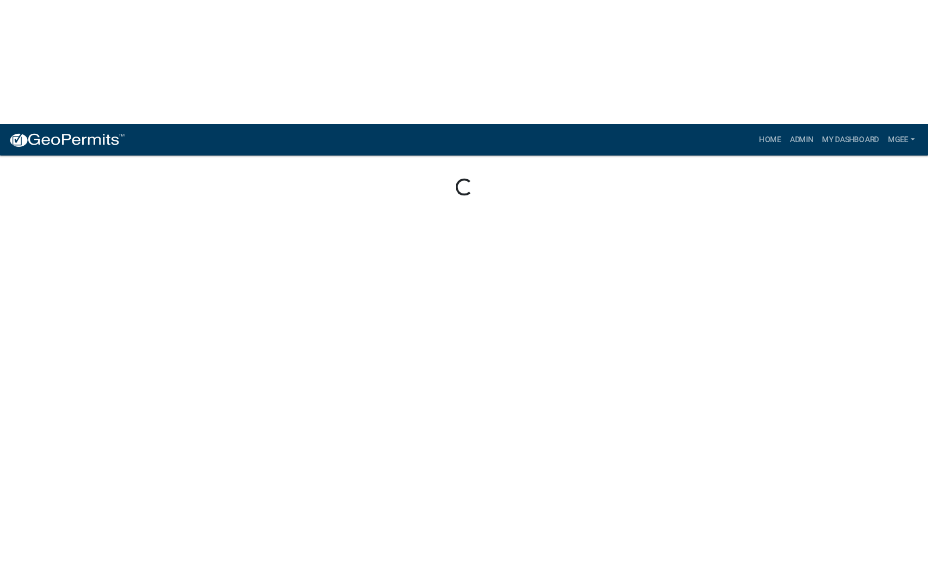 scroll, scrollTop: 0, scrollLeft: 0, axis: both 